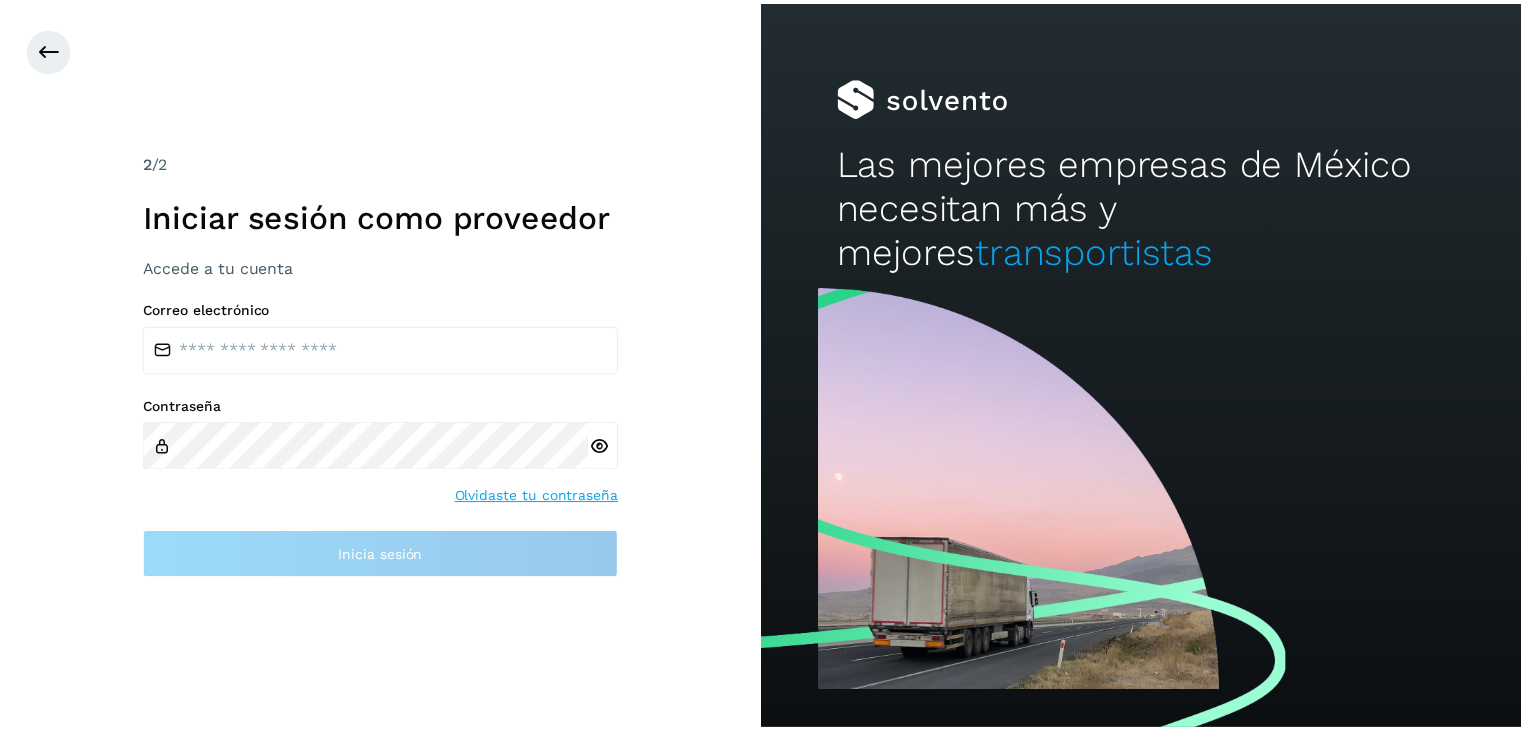 scroll, scrollTop: 0, scrollLeft: 0, axis: both 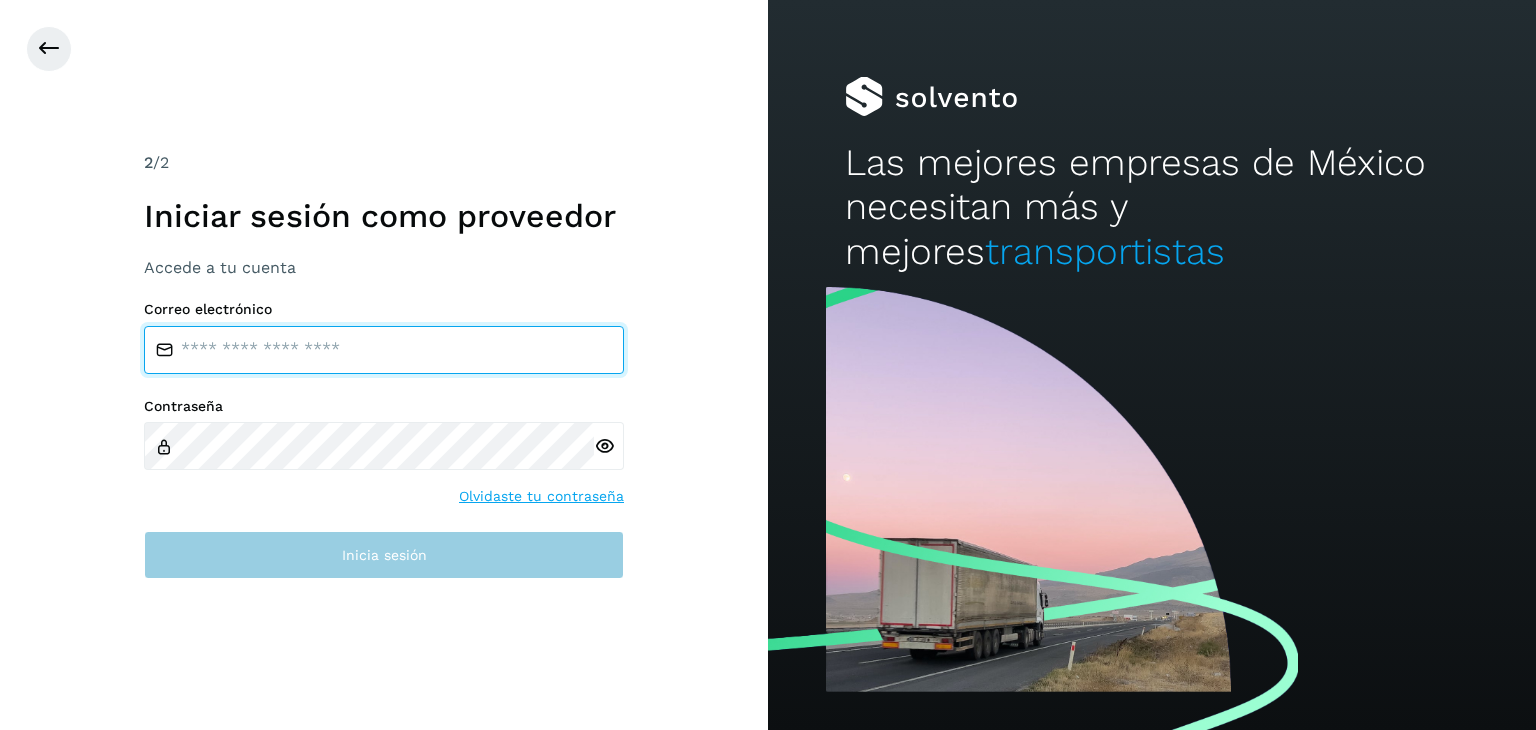 type on "**********" 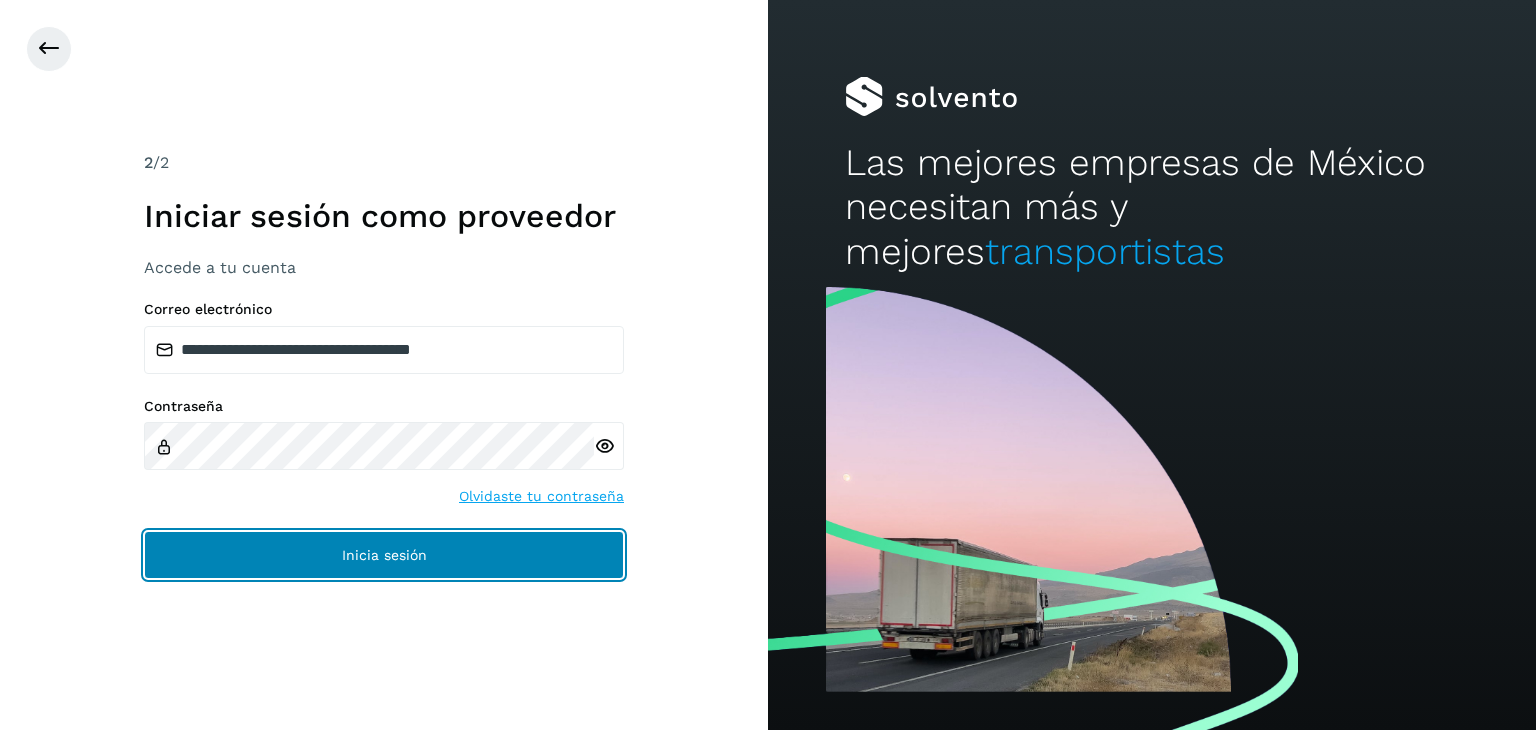 click on "Inicia sesión" at bounding box center [384, 555] 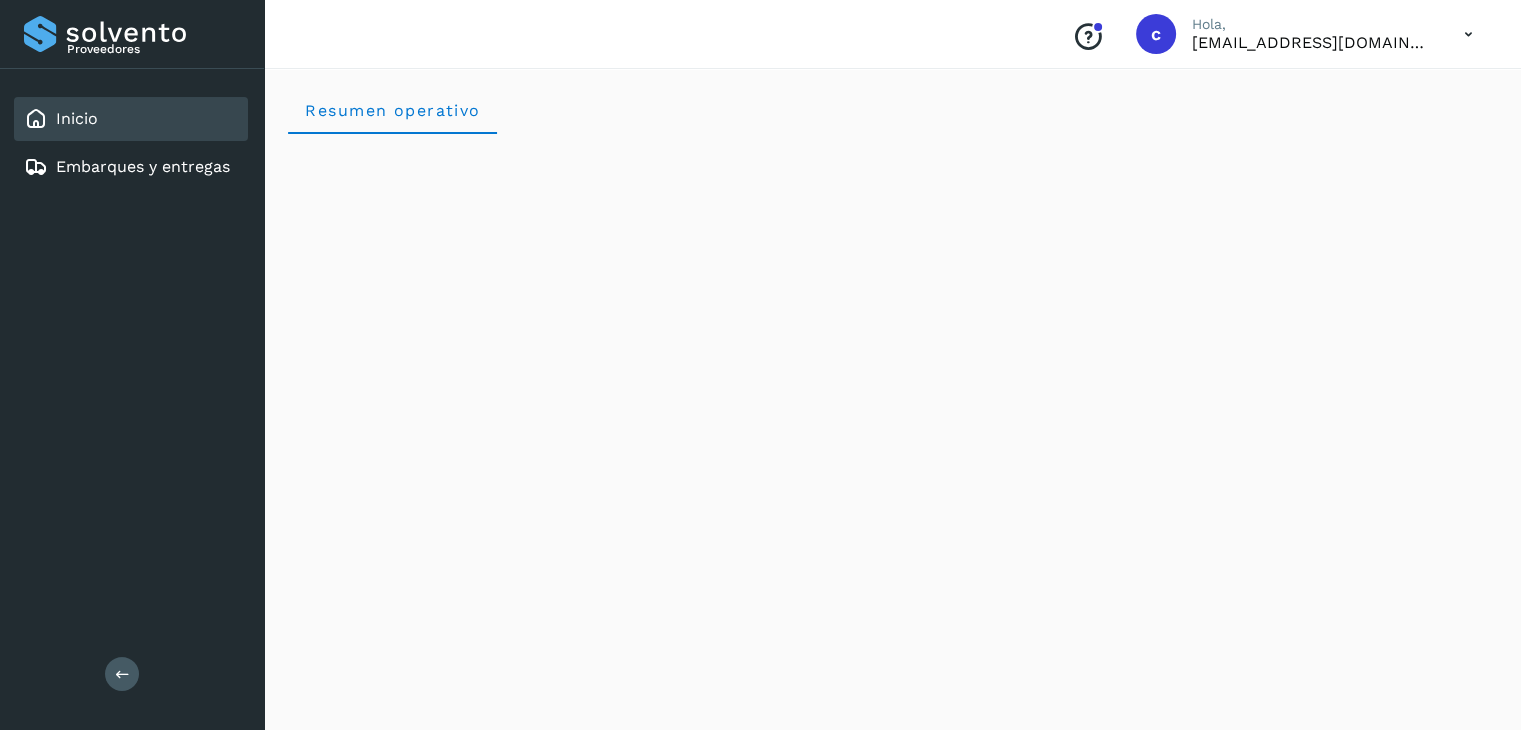 click on "Inicio" 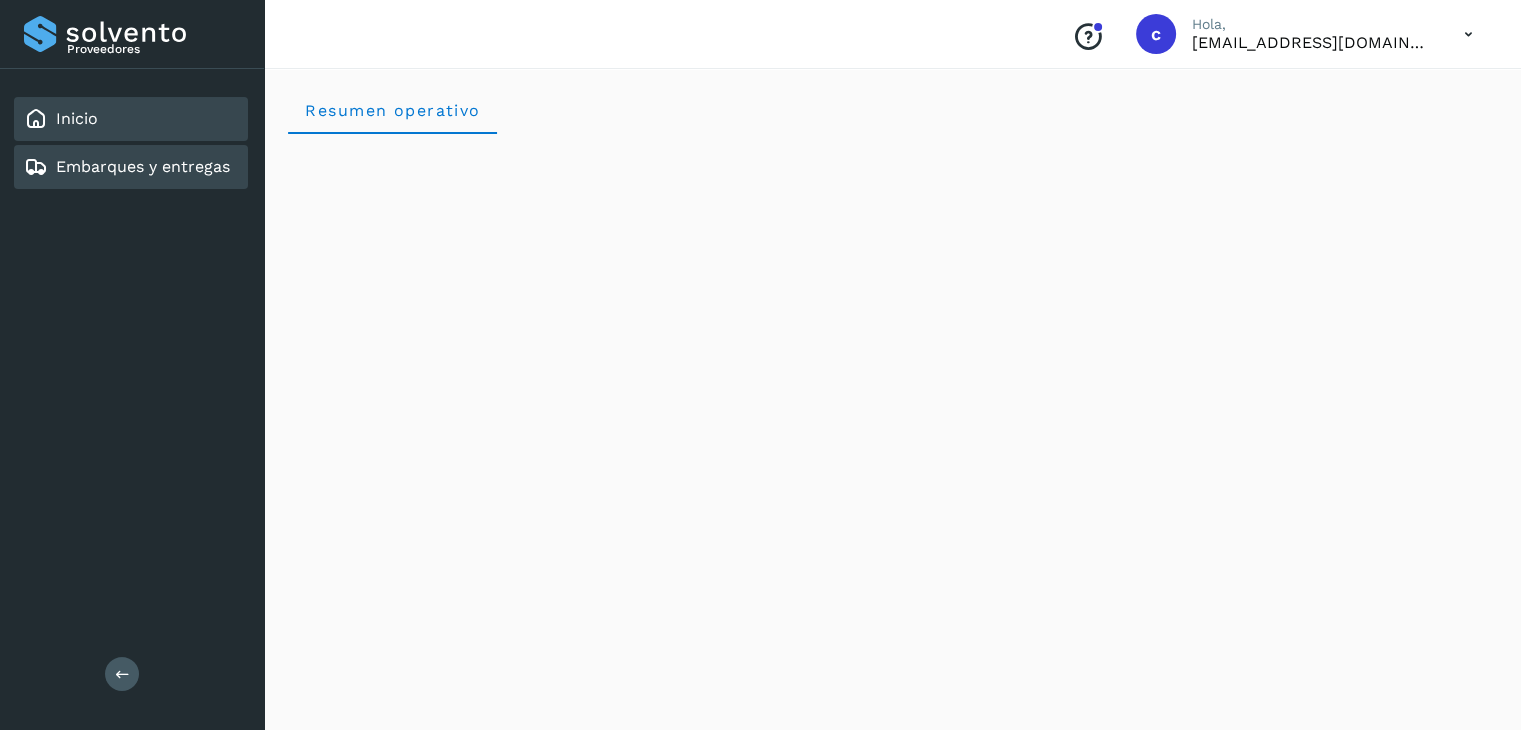 click on "Embarques y entregas" at bounding box center [143, 166] 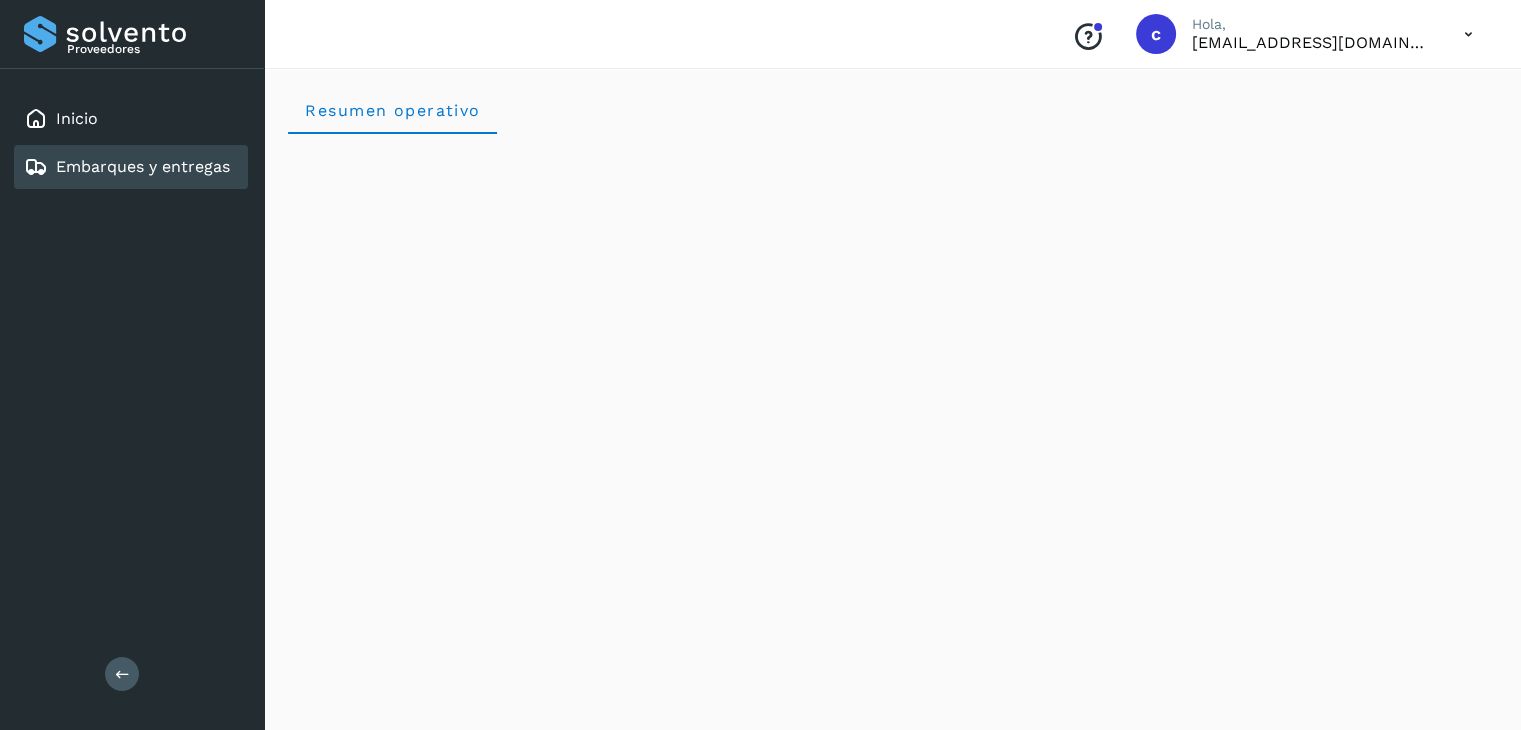 click on "Embarques y entregas" 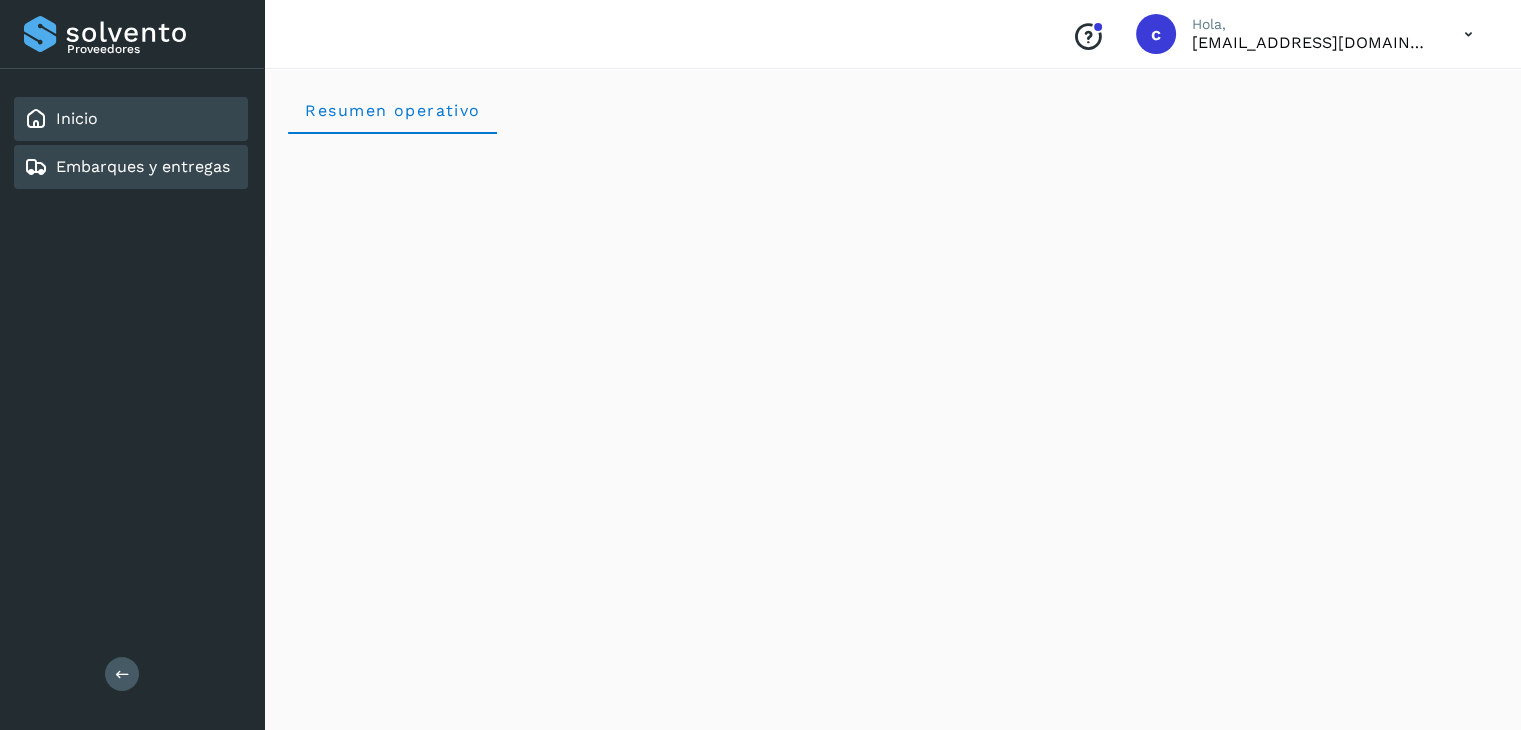 click on "Inicio" 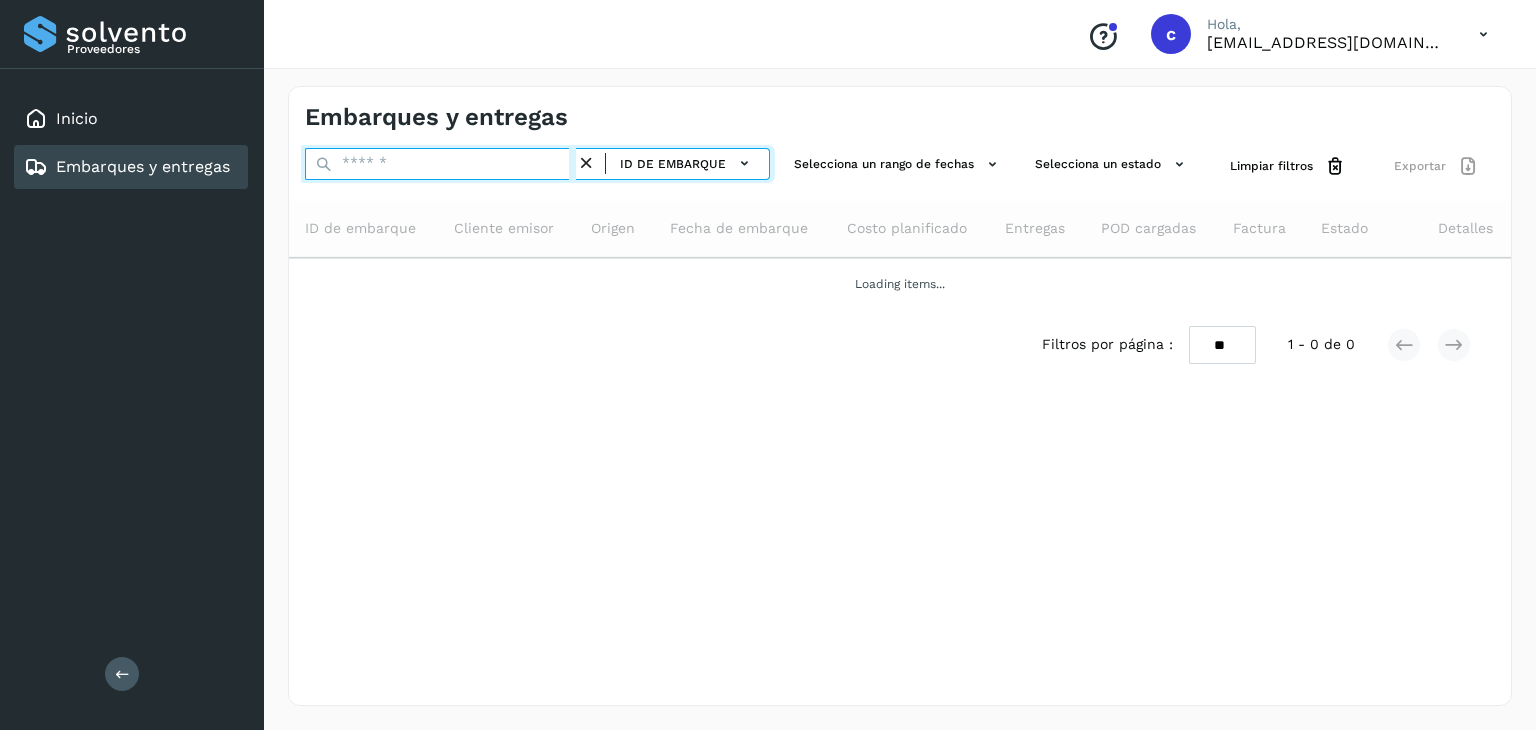 click at bounding box center [440, 164] 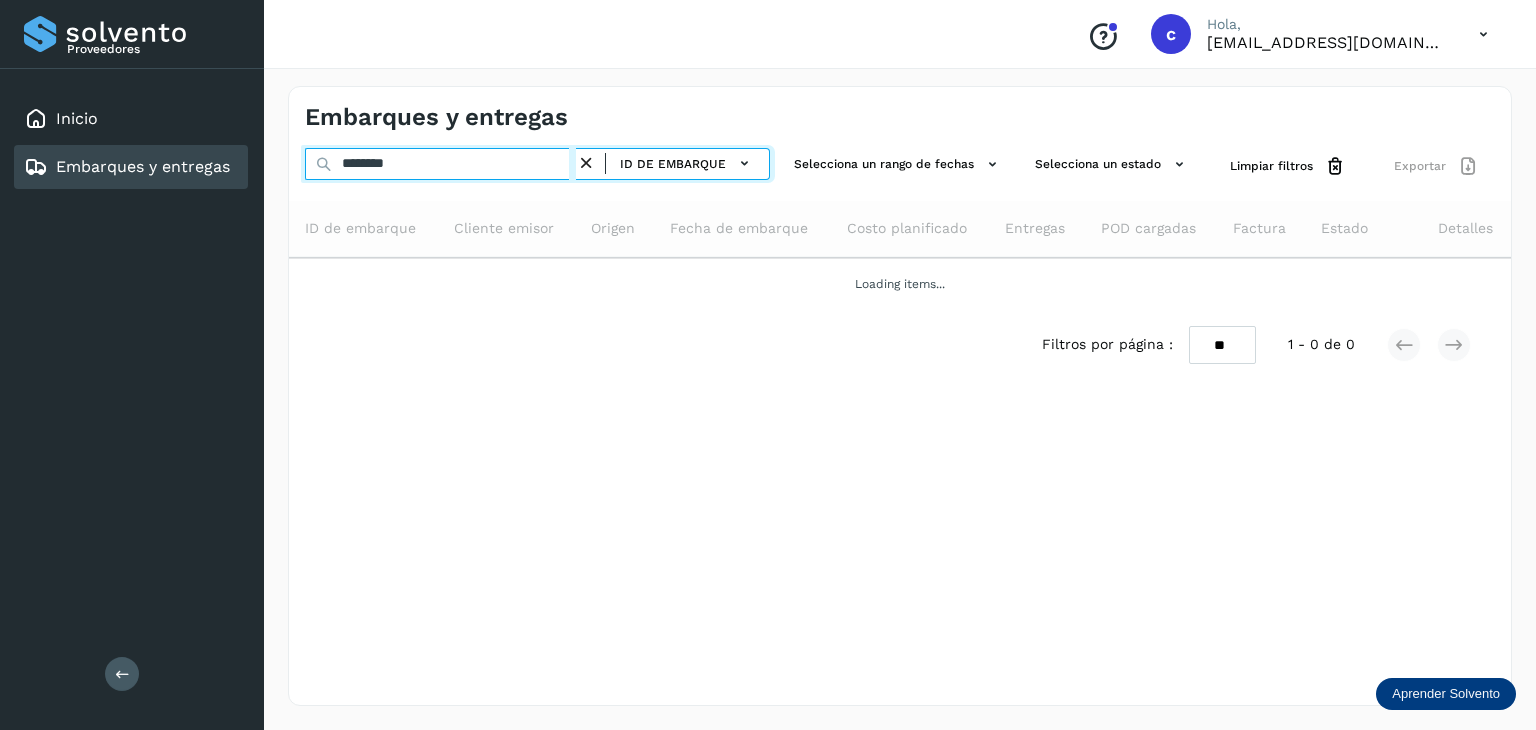 type on "********" 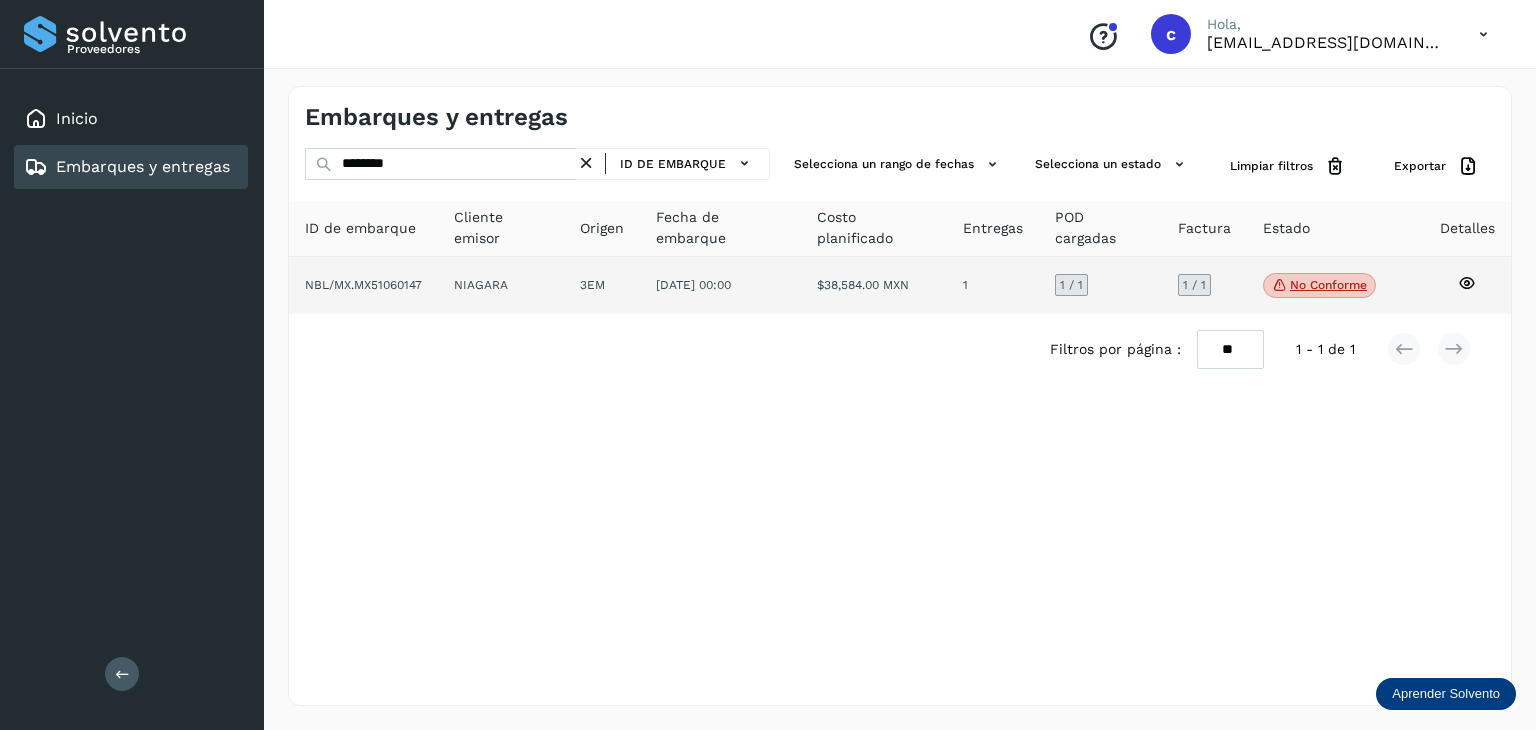 click 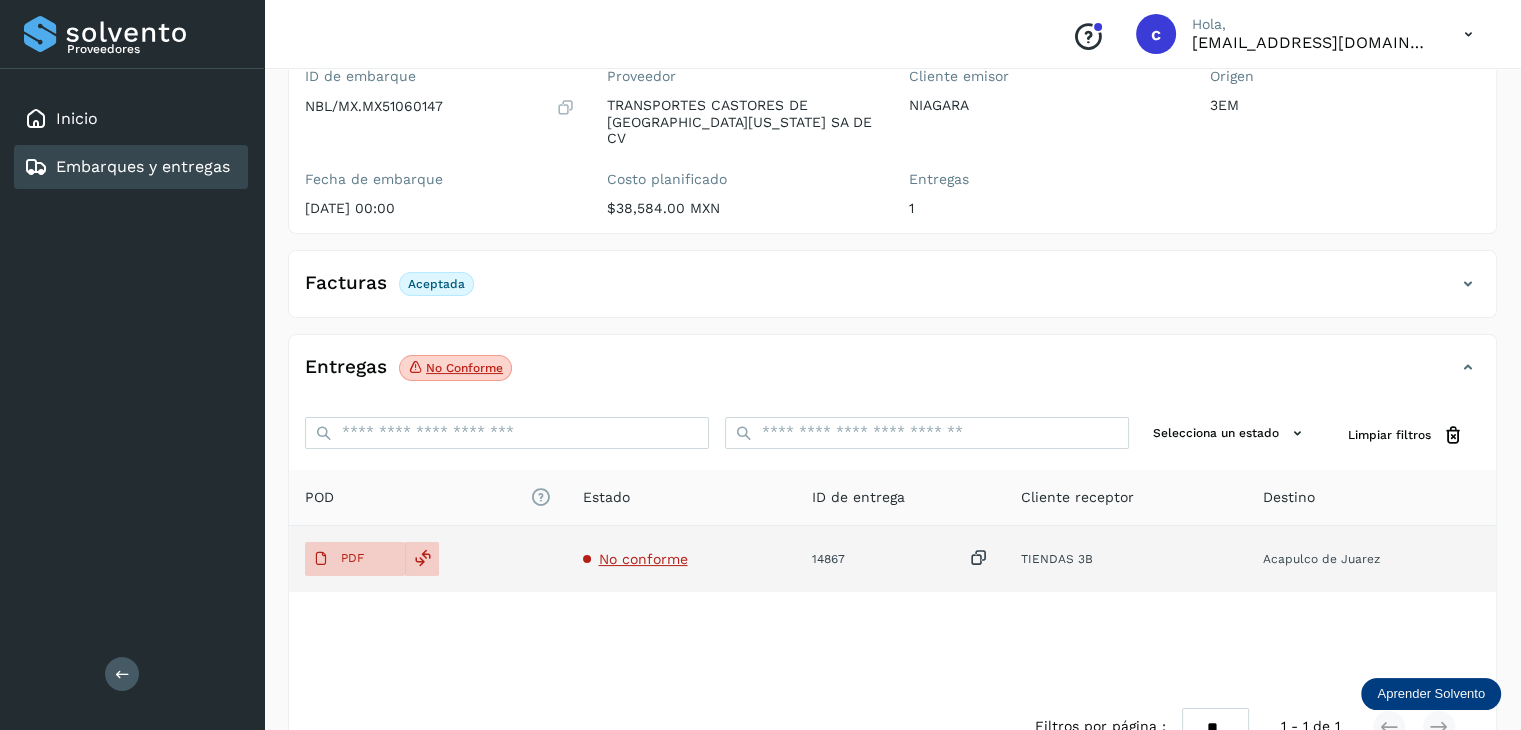 scroll, scrollTop: 200, scrollLeft: 0, axis: vertical 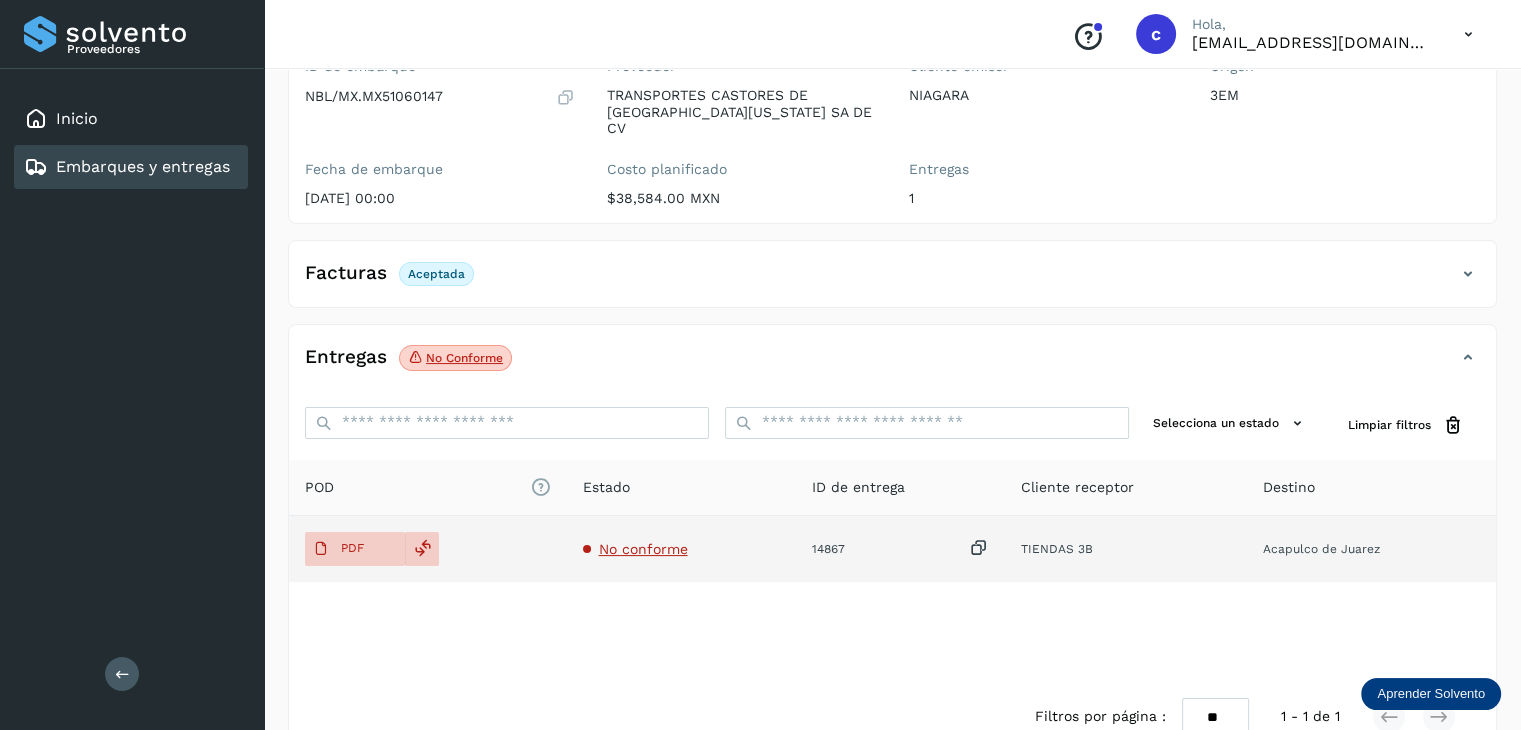 click on "No conforme" at bounding box center [643, 549] 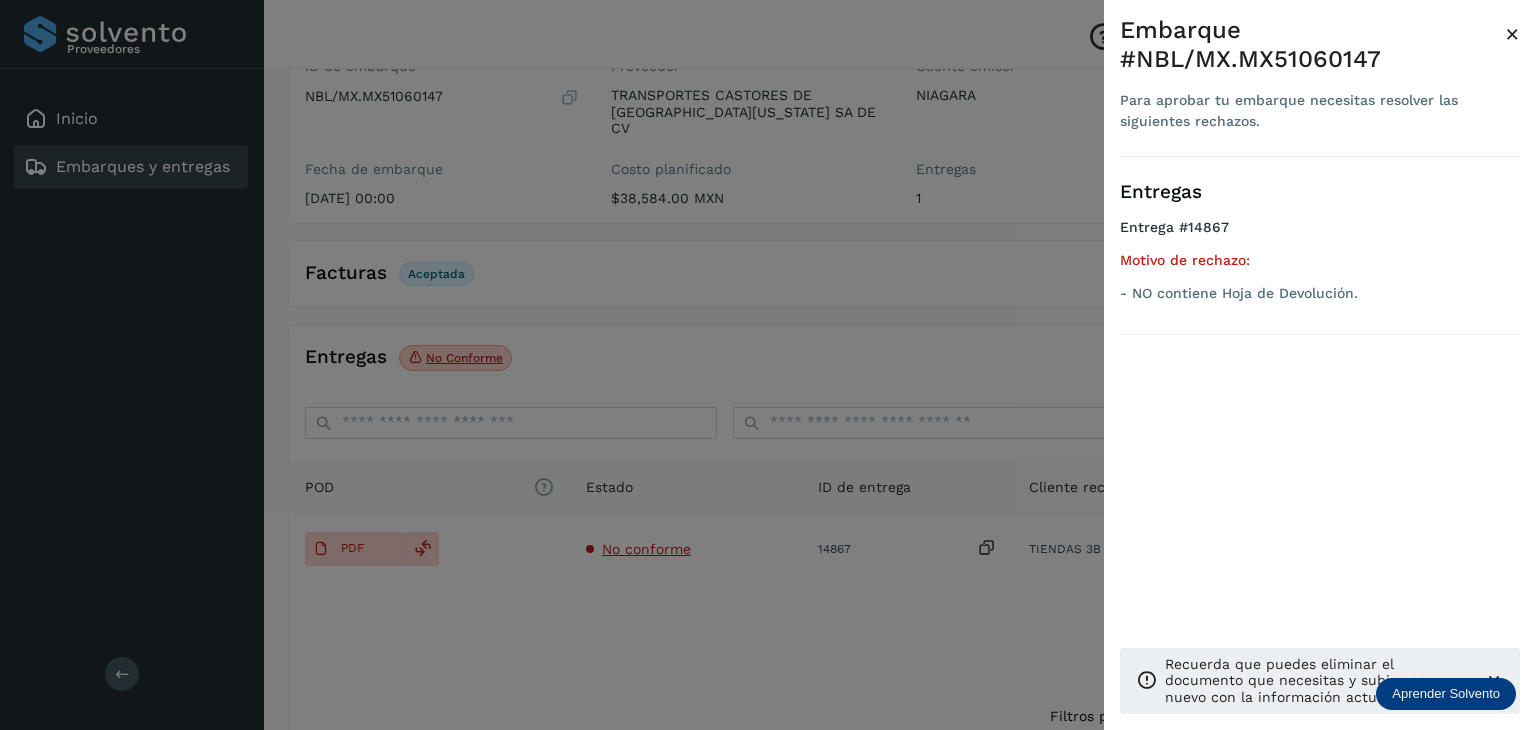click at bounding box center (768, 365) 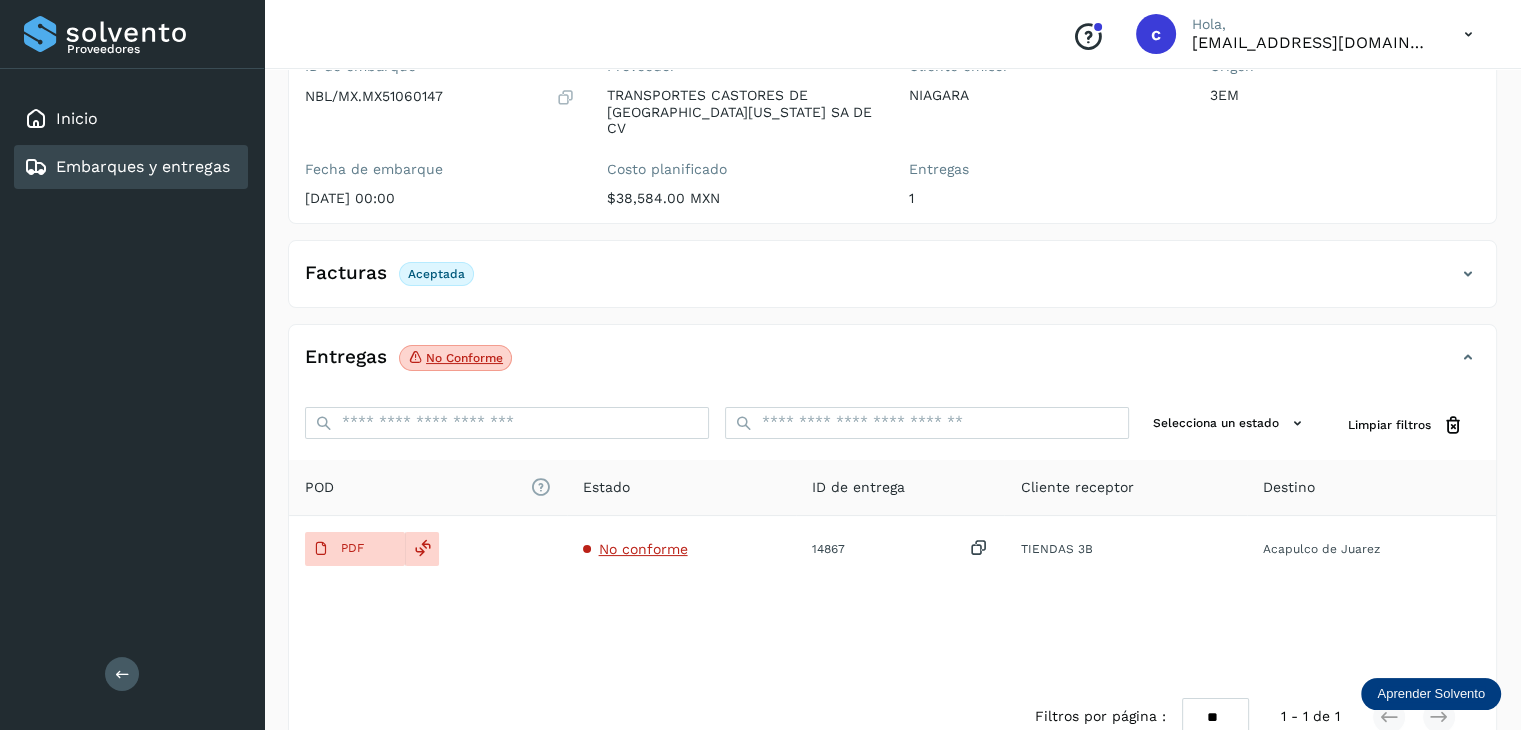 click on "Embarques y entregas" at bounding box center (143, 166) 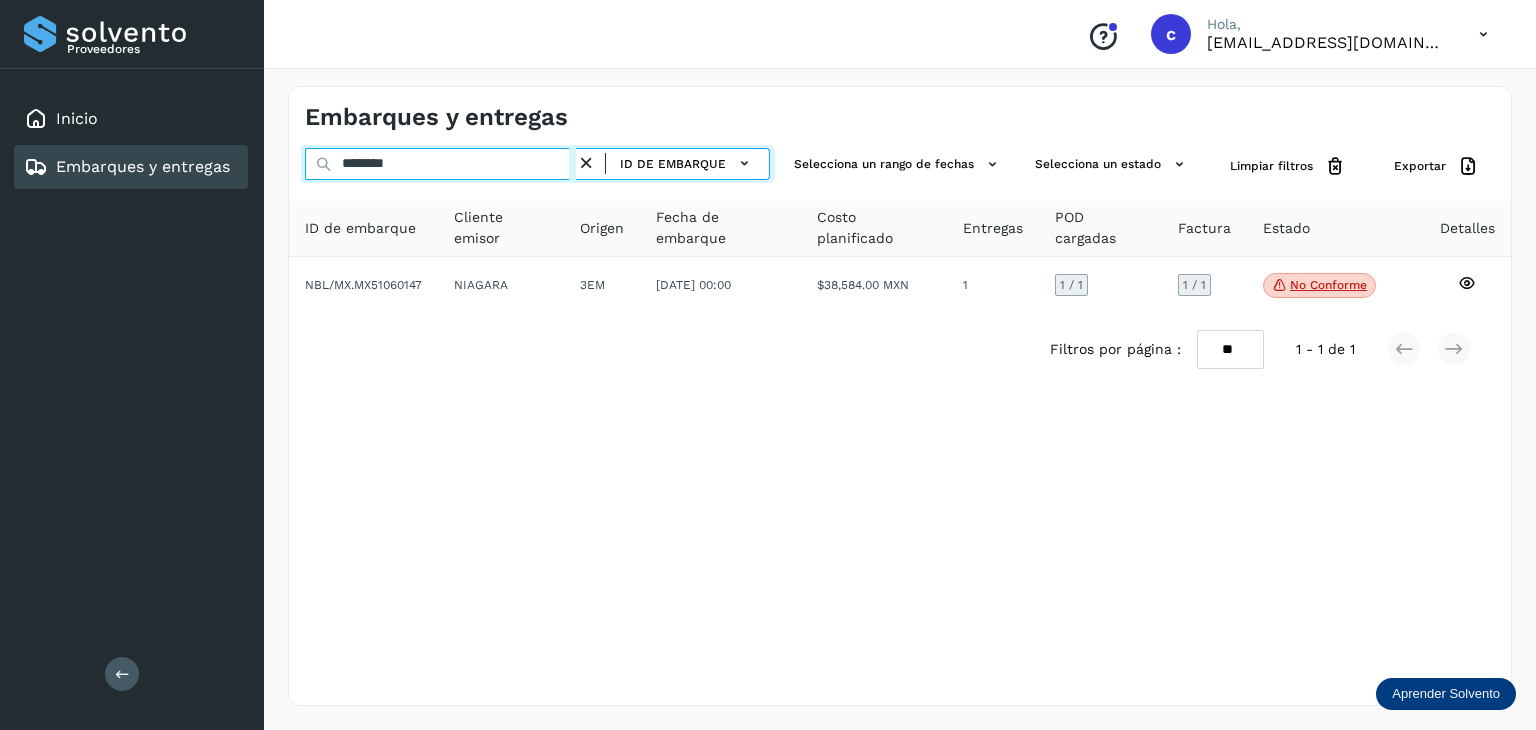 drag, startPoint x: 432, startPoint y: 161, endPoint x: 332, endPoint y: 165, distance: 100.07997 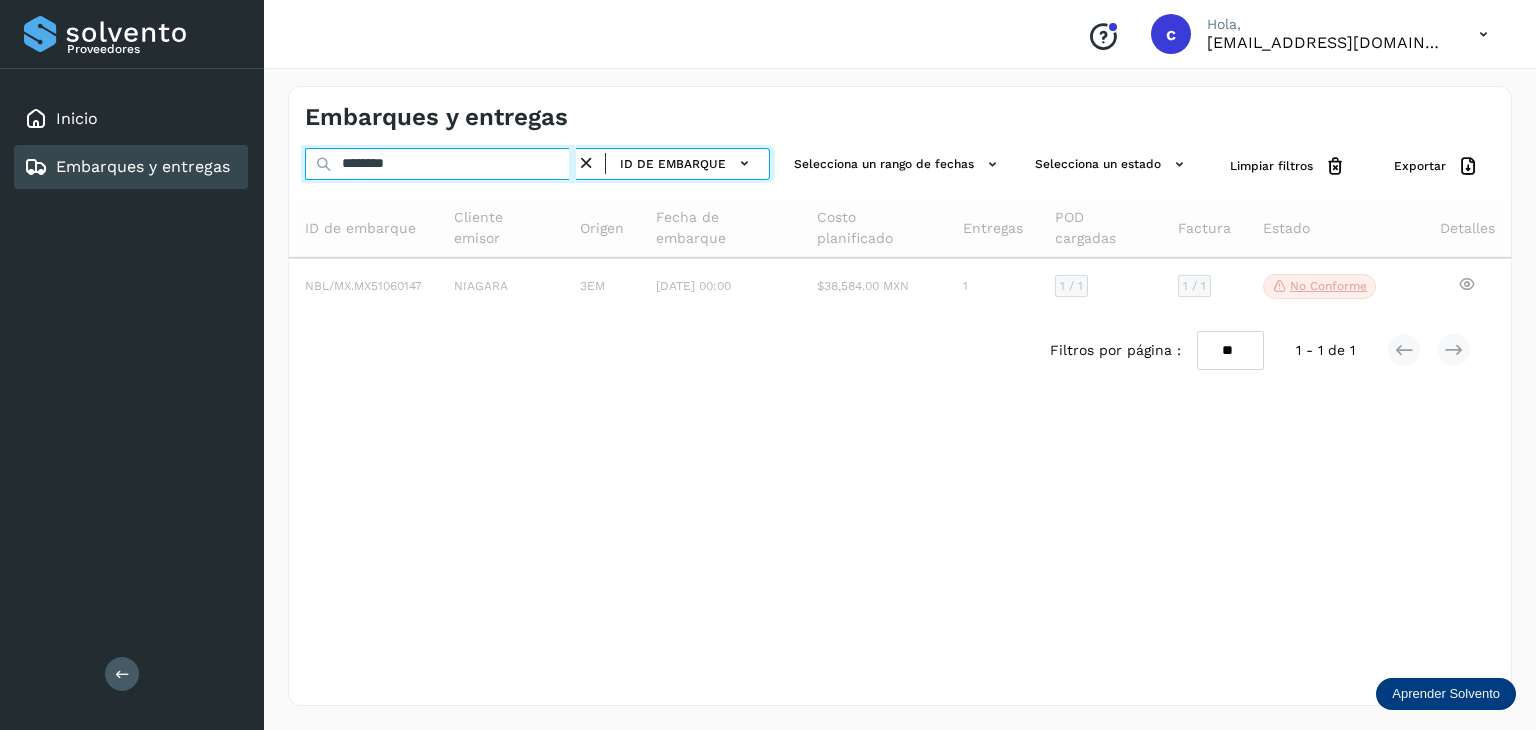 type on "********" 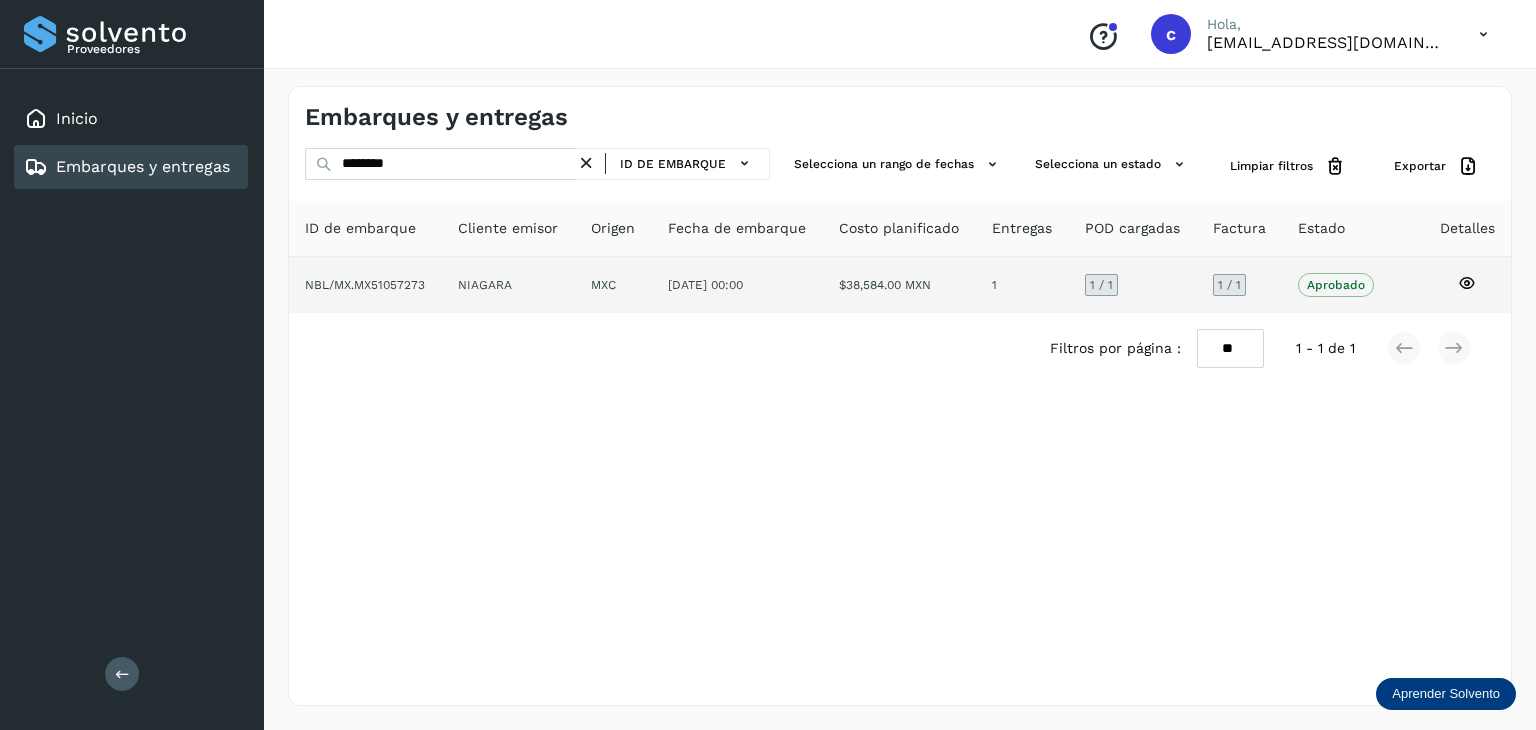 click 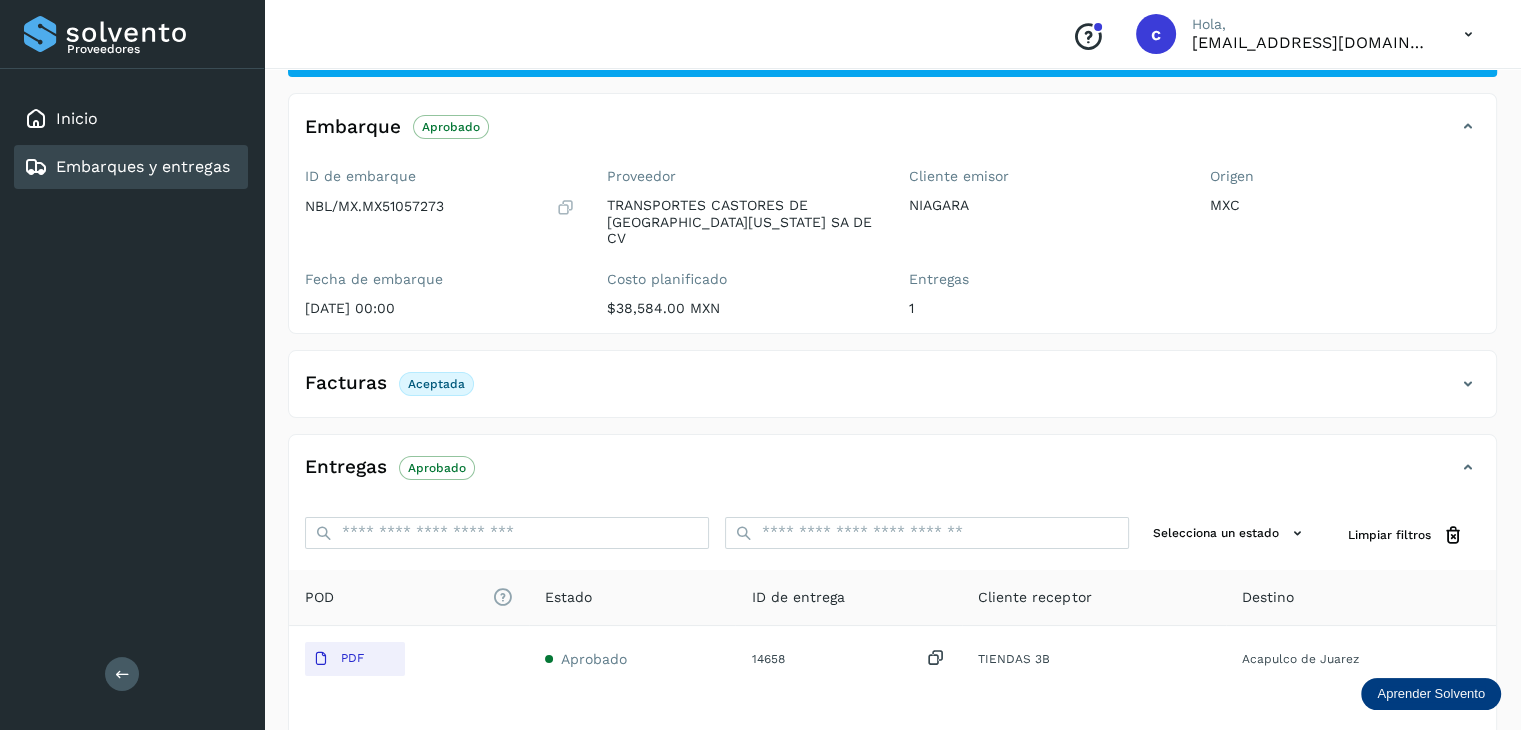 scroll, scrollTop: 229, scrollLeft: 0, axis: vertical 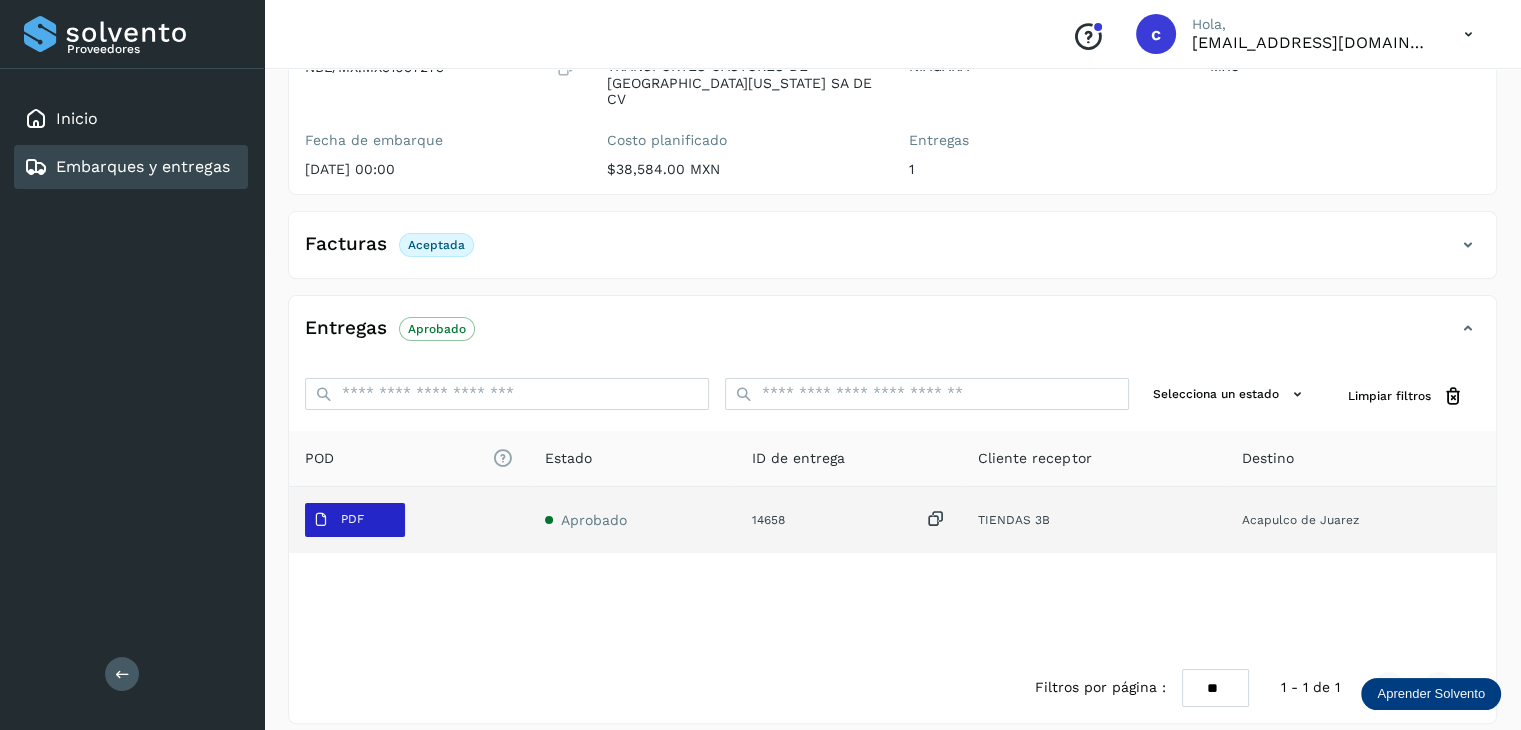 click on "PDF" at bounding box center [355, 520] 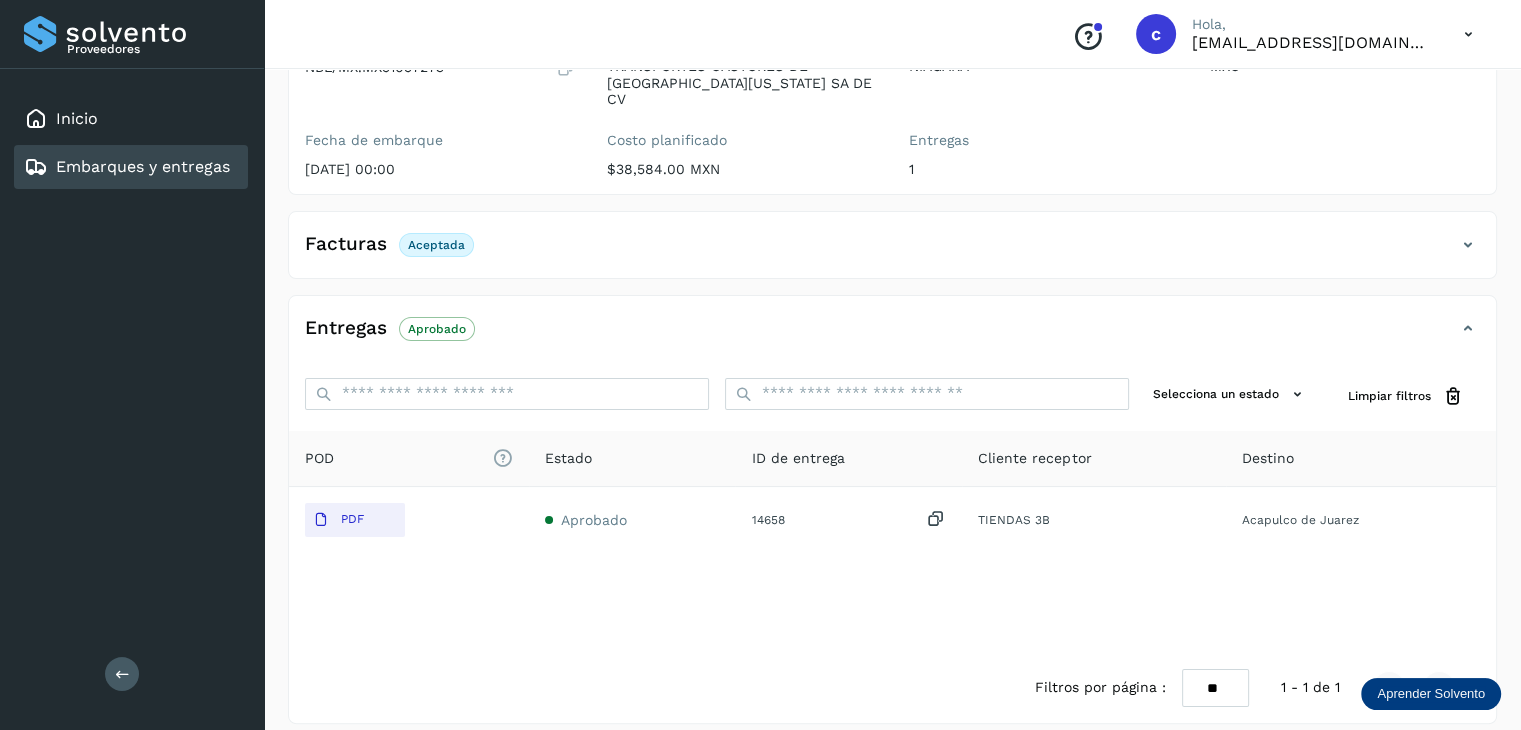 click on "Facturas Aceptada" 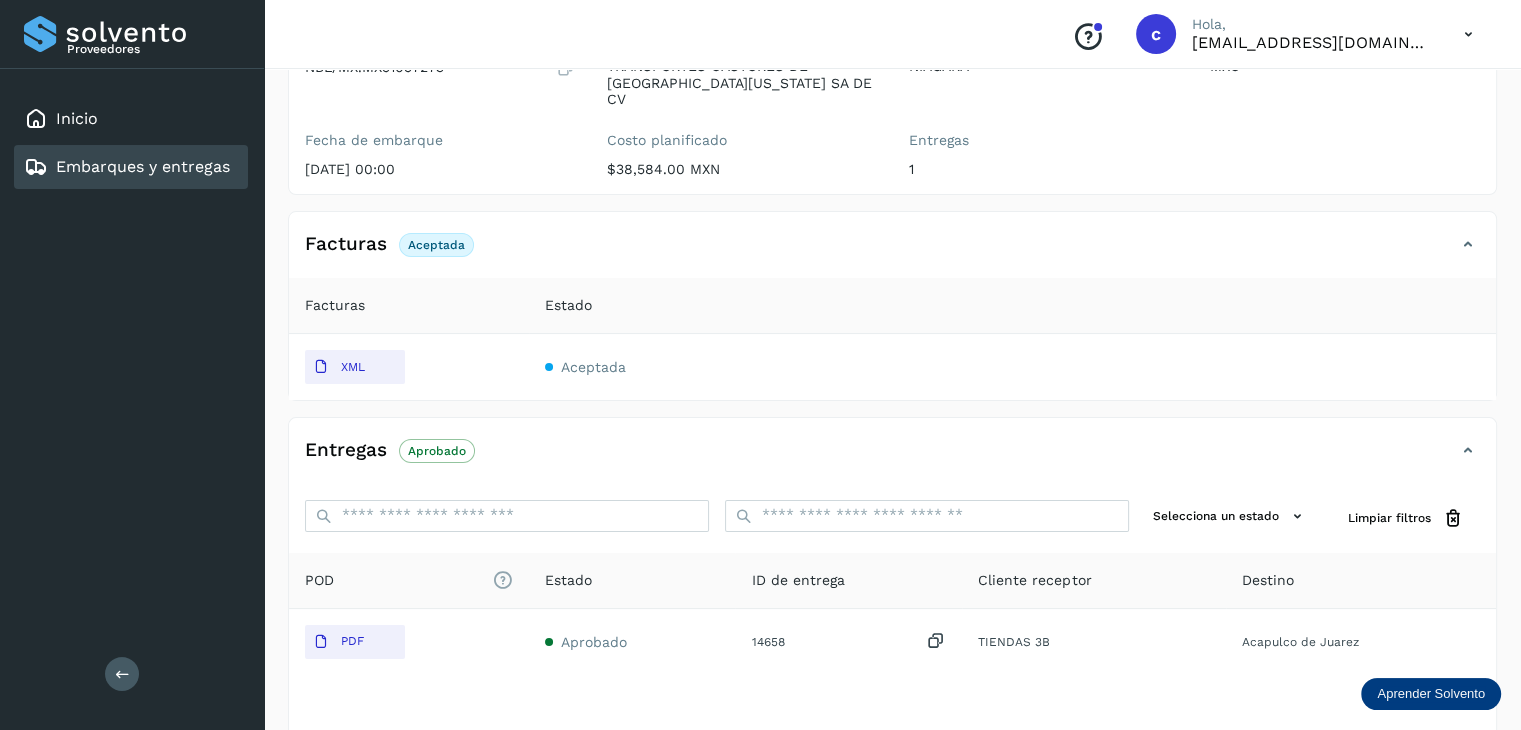 click on "Embarques y entregas" at bounding box center [143, 166] 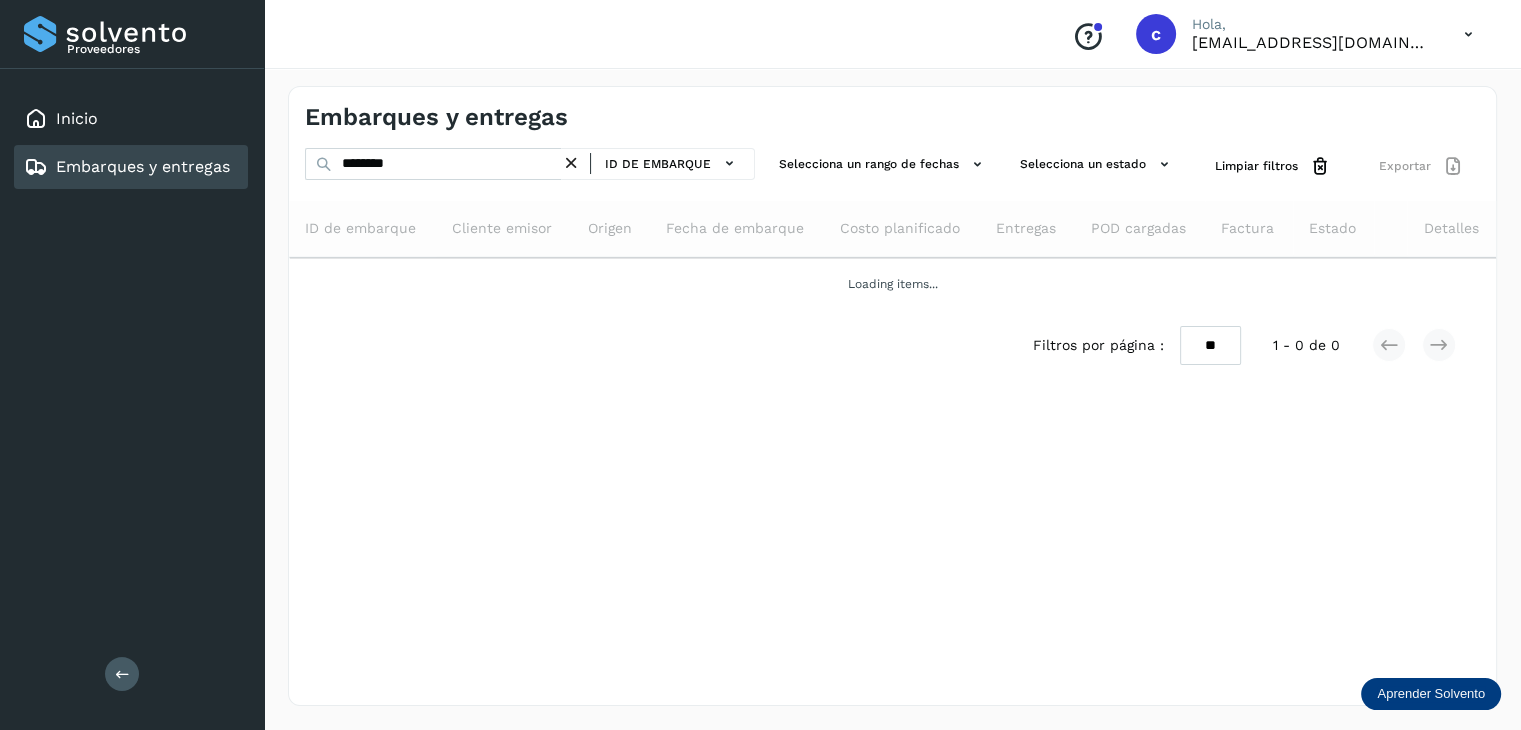 scroll, scrollTop: 0, scrollLeft: 0, axis: both 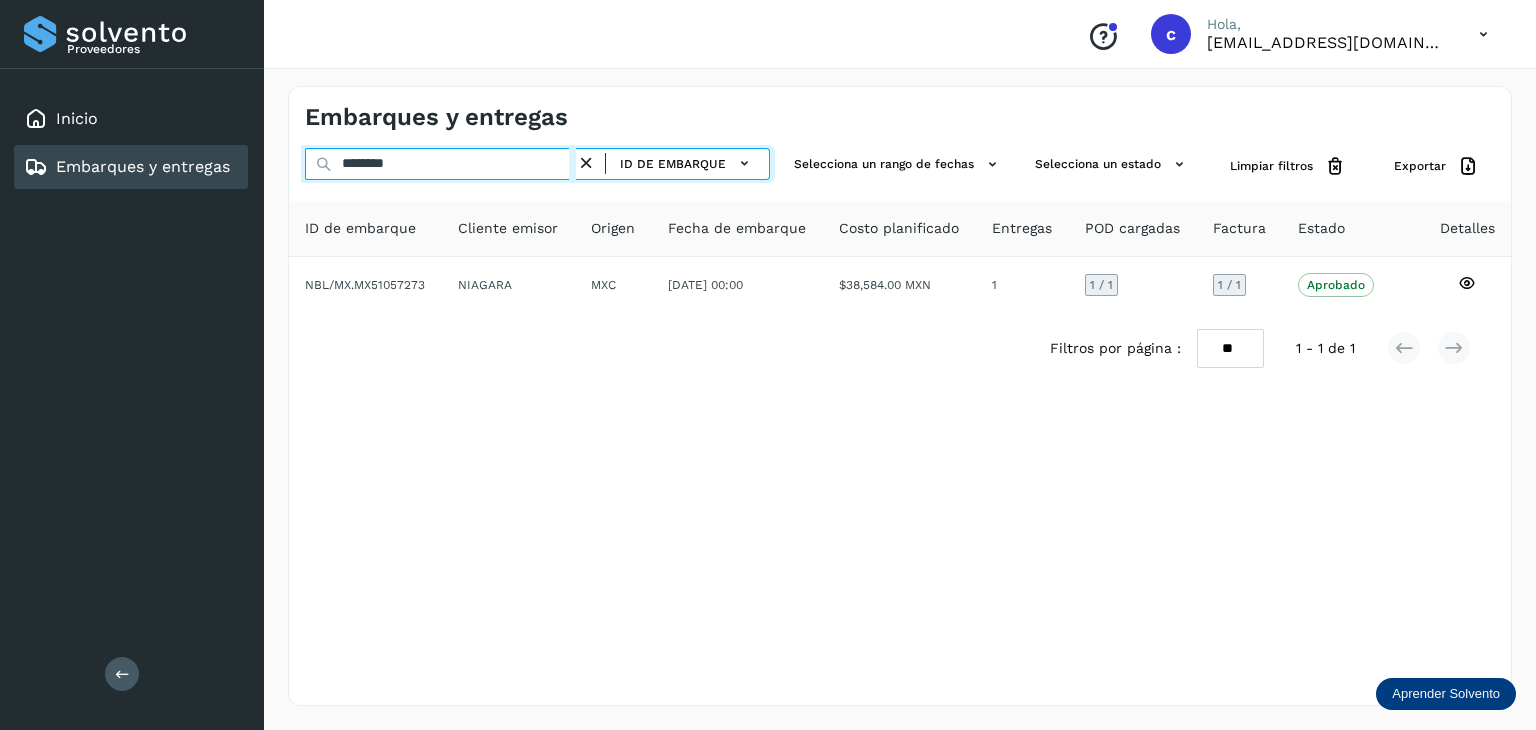 drag, startPoint x: 401, startPoint y: 166, endPoint x: 304, endPoint y: 150, distance: 98.31073 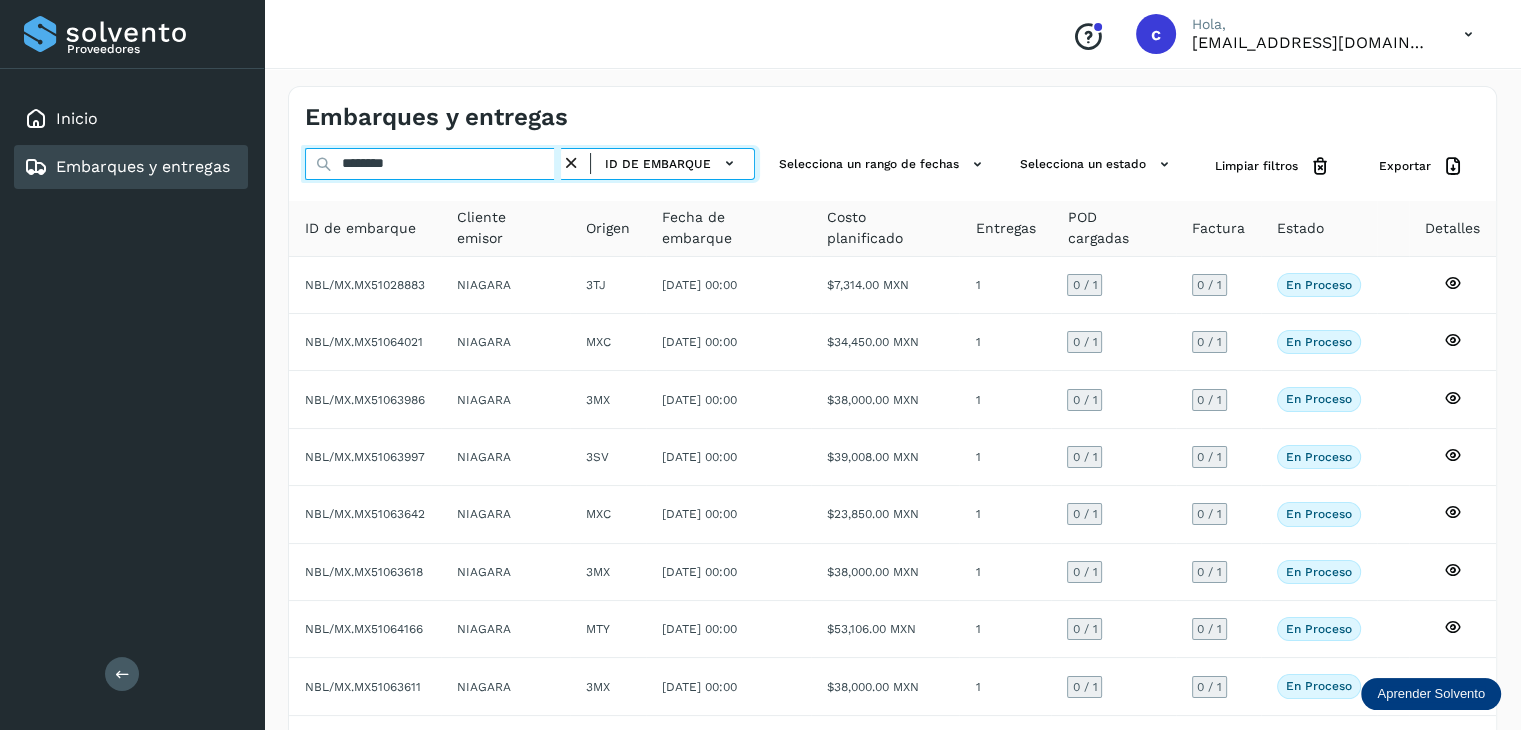 type on "********" 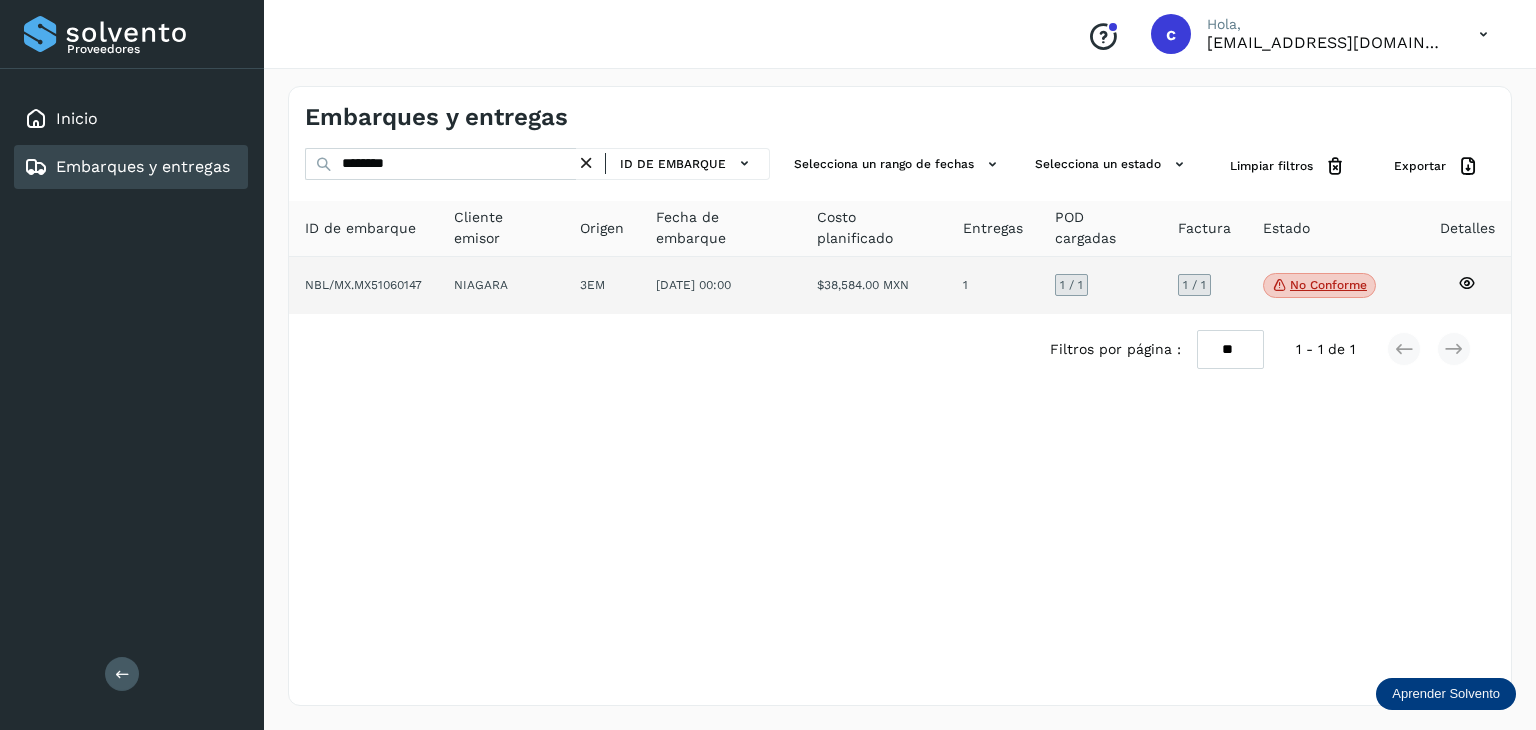 click 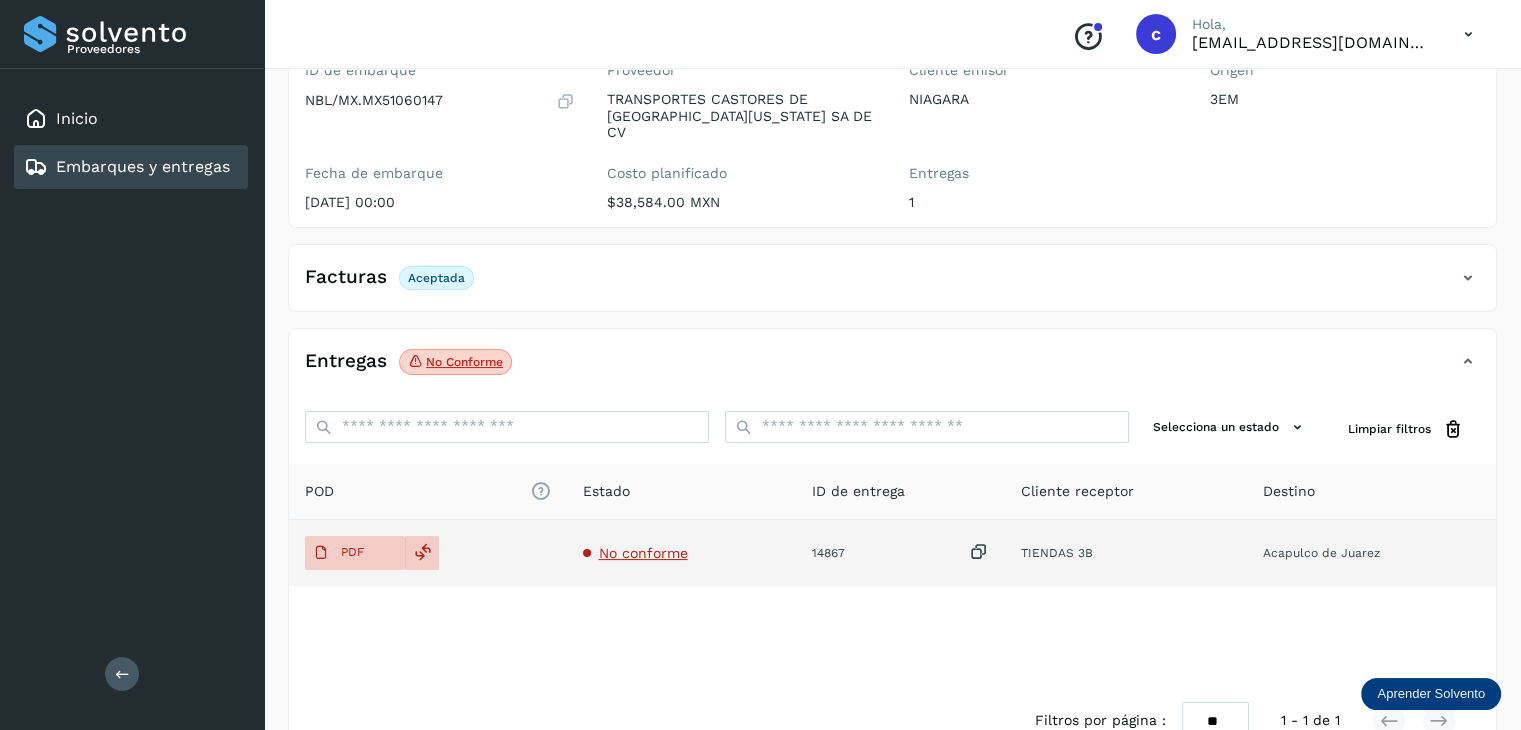 scroll, scrollTop: 200, scrollLeft: 0, axis: vertical 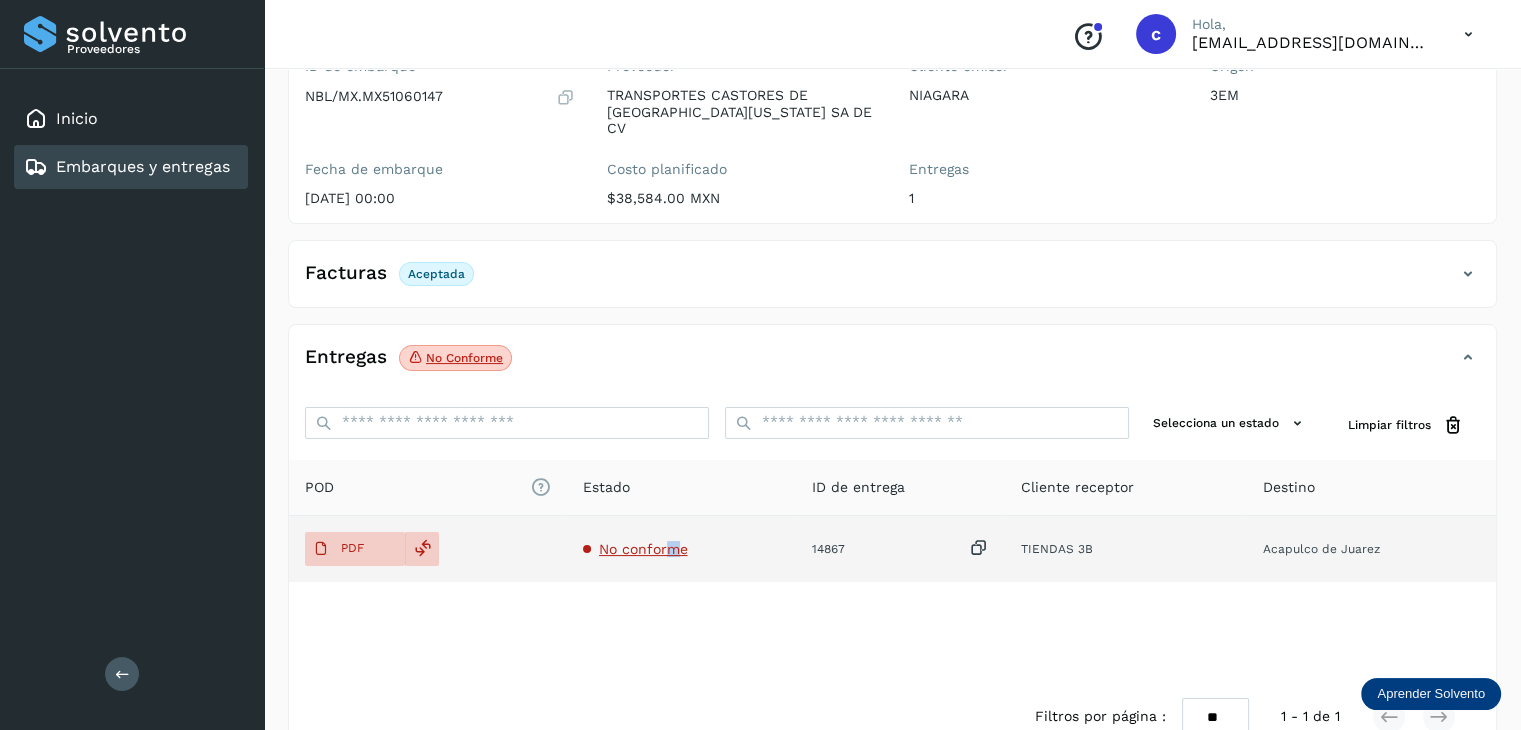 click on "No conforme" at bounding box center [643, 549] 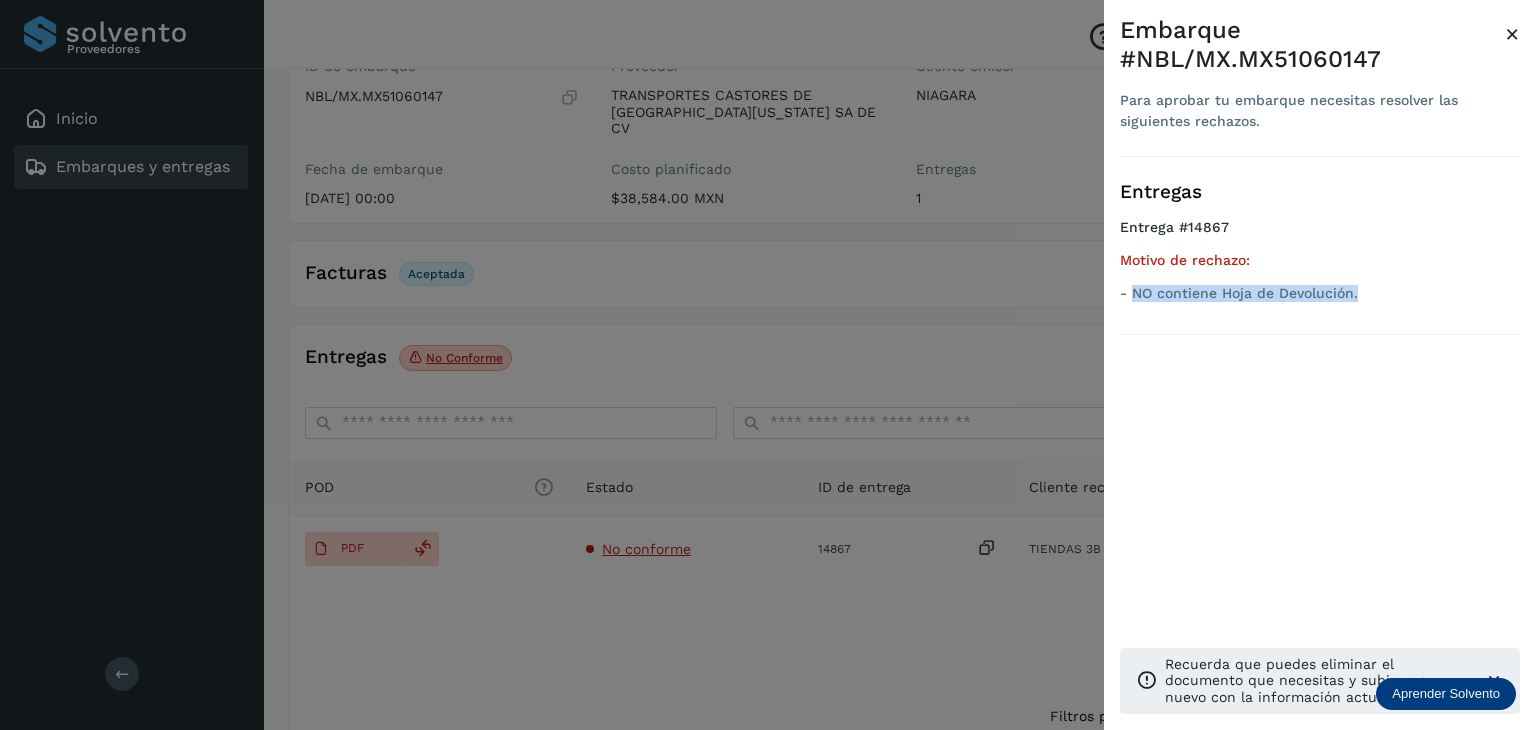 drag, startPoint x: 1376, startPoint y: 291, endPoint x: 1132, endPoint y: 292, distance: 244.00204 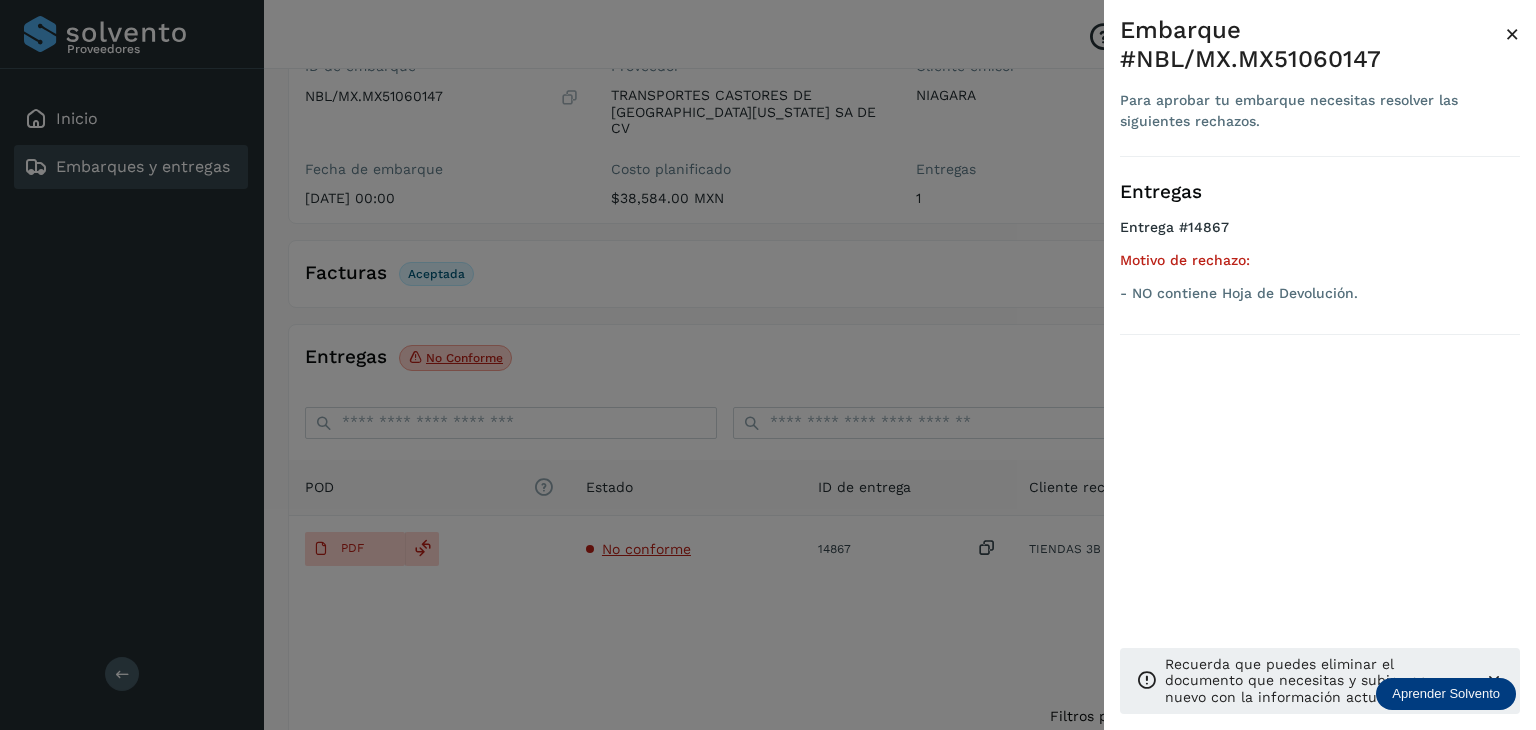click at bounding box center (768, 365) 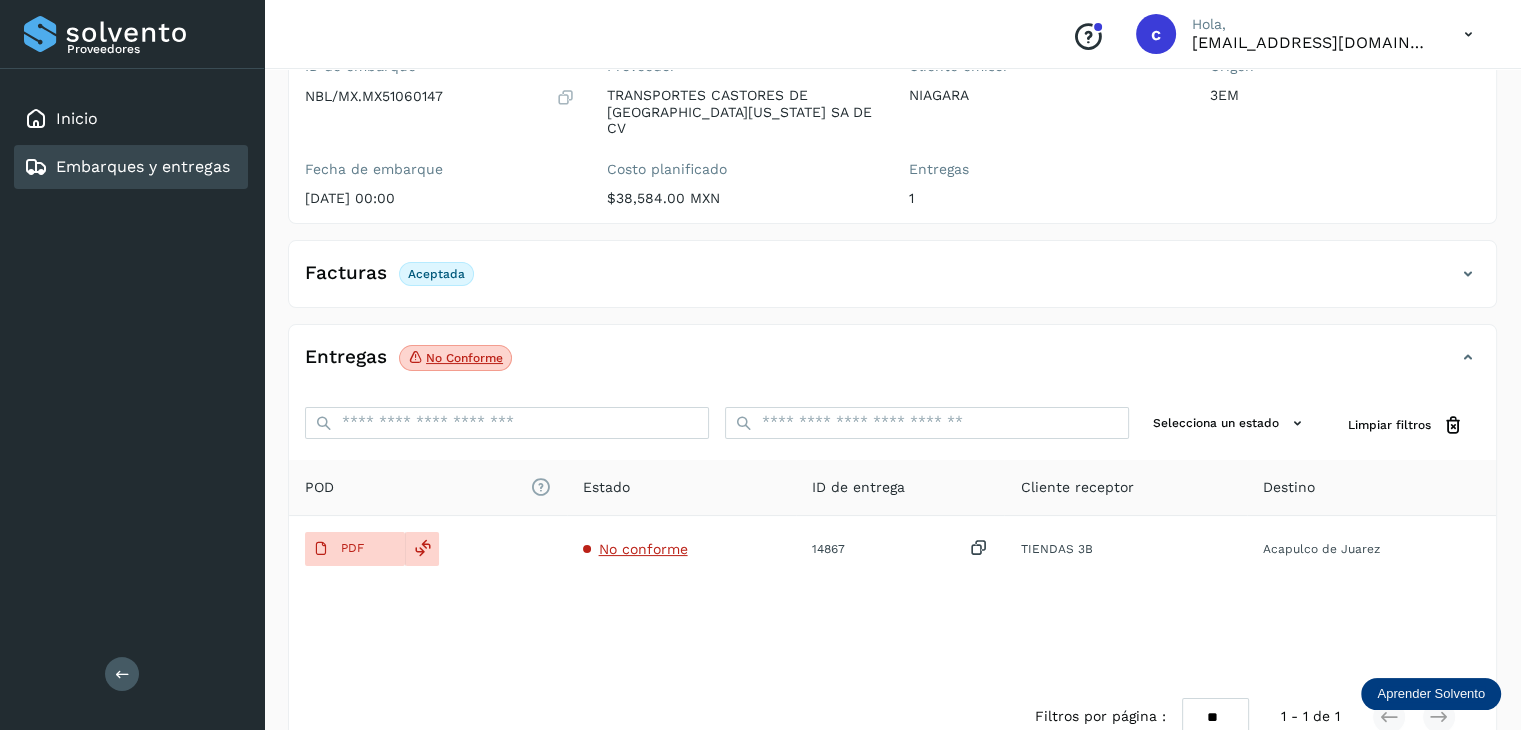 click on "Embarques y entregas" at bounding box center (143, 166) 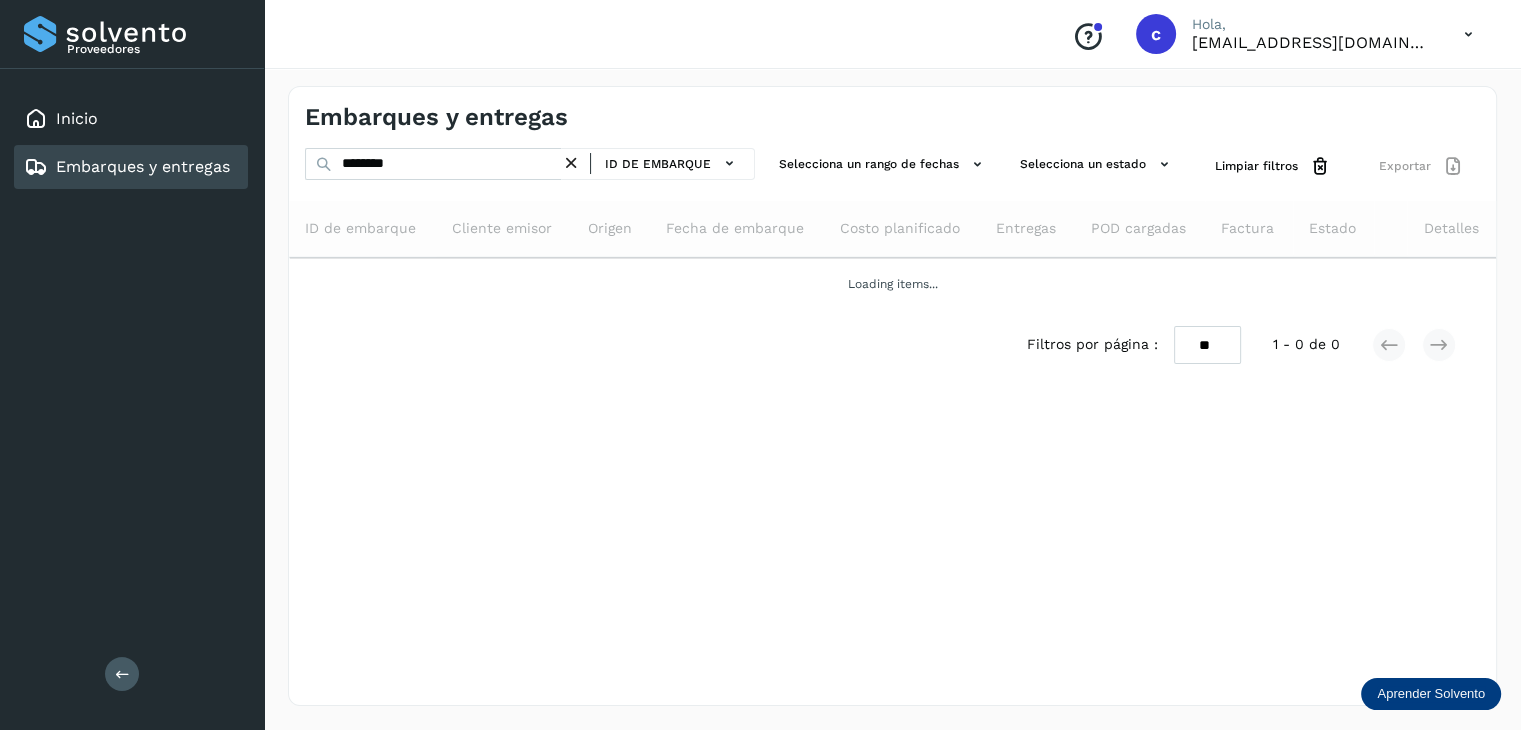scroll, scrollTop: 0, scrollLeft: 0, axis: both 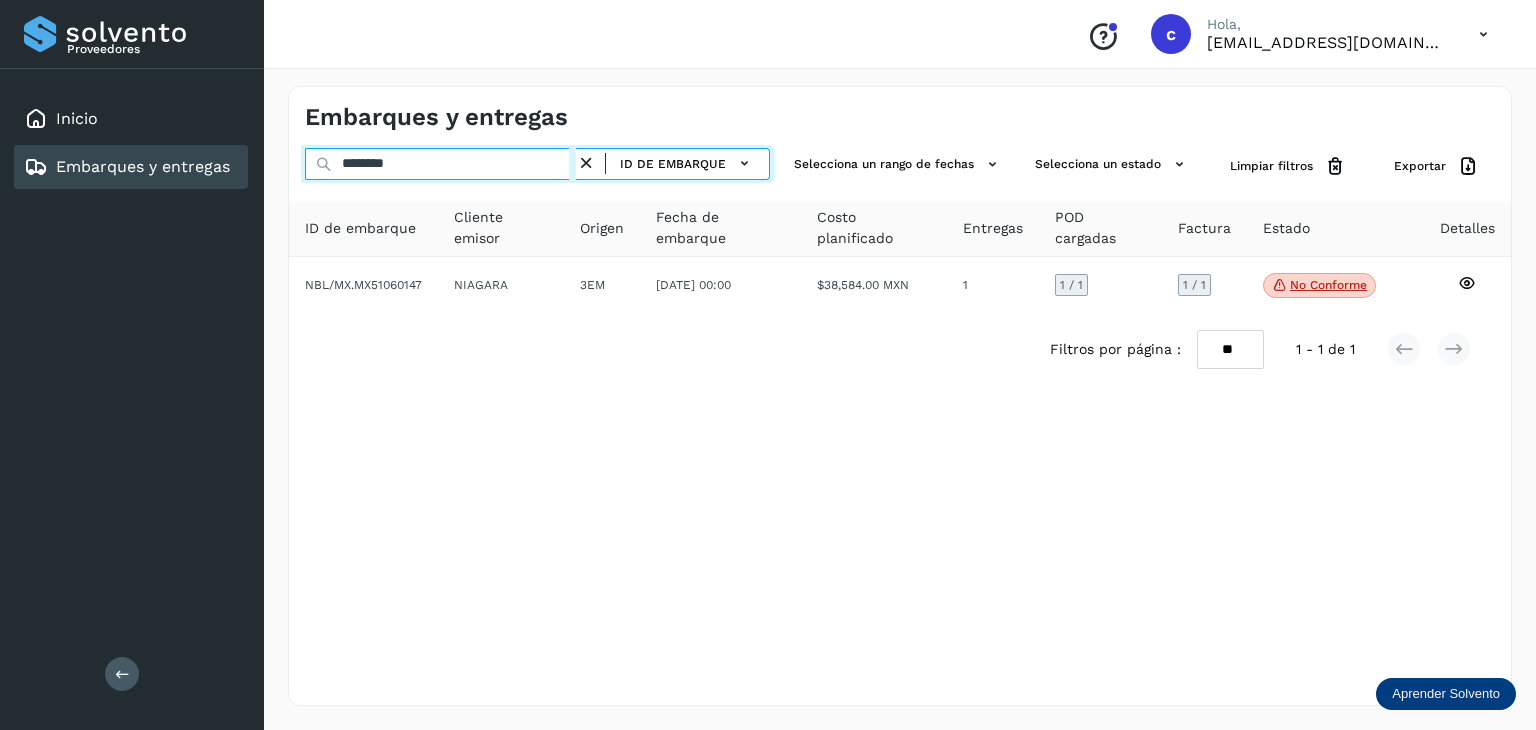 click on "********" at bounding box center (440, 164) 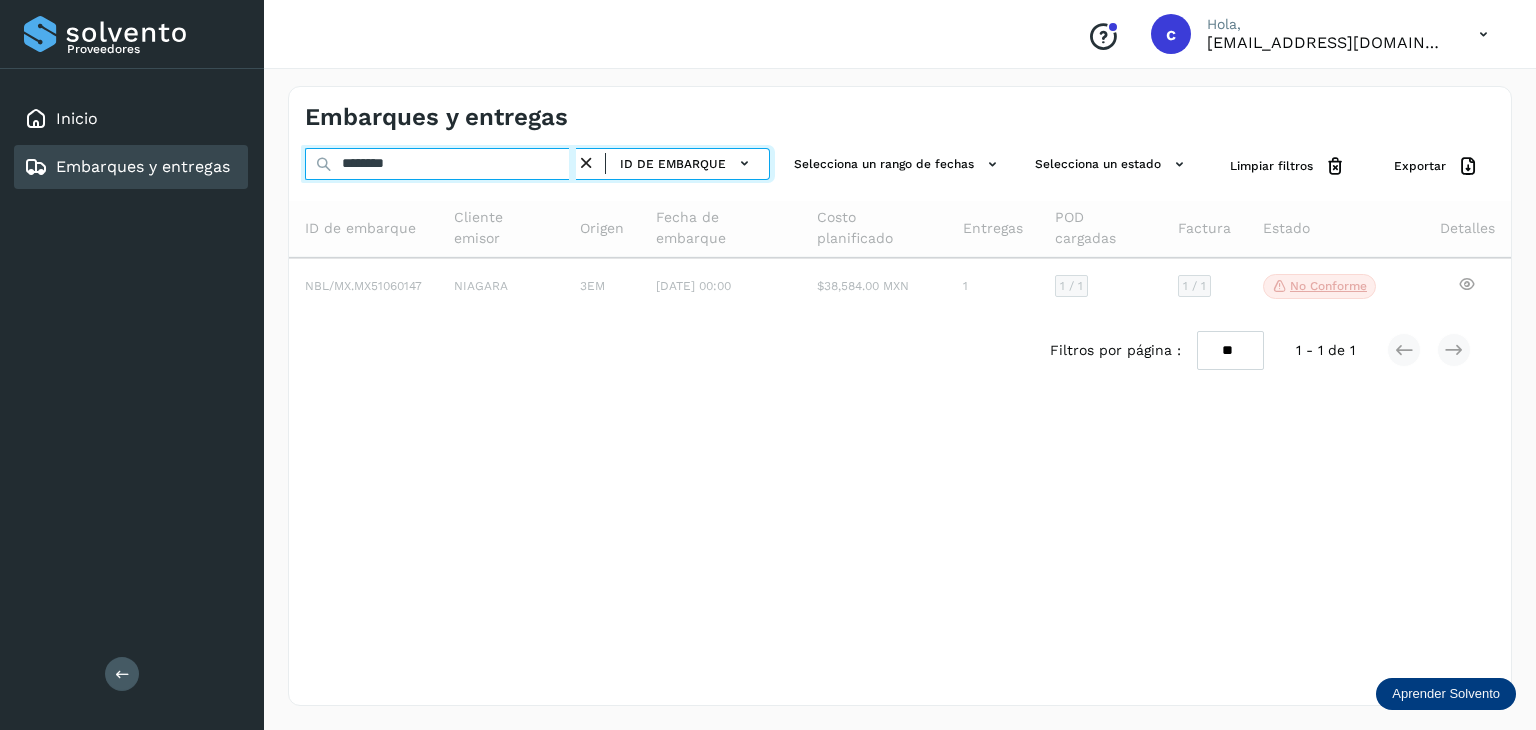 type on "********" 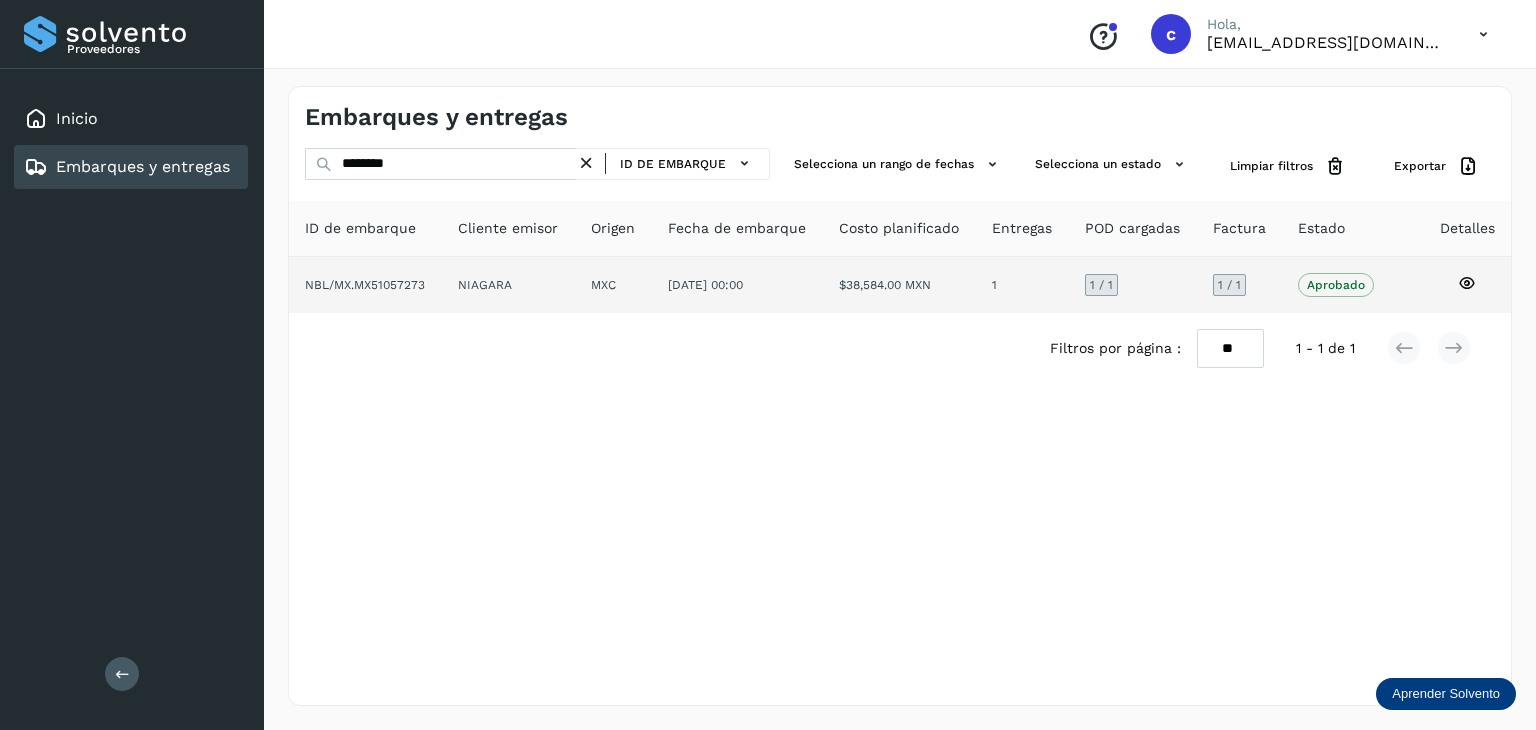 click 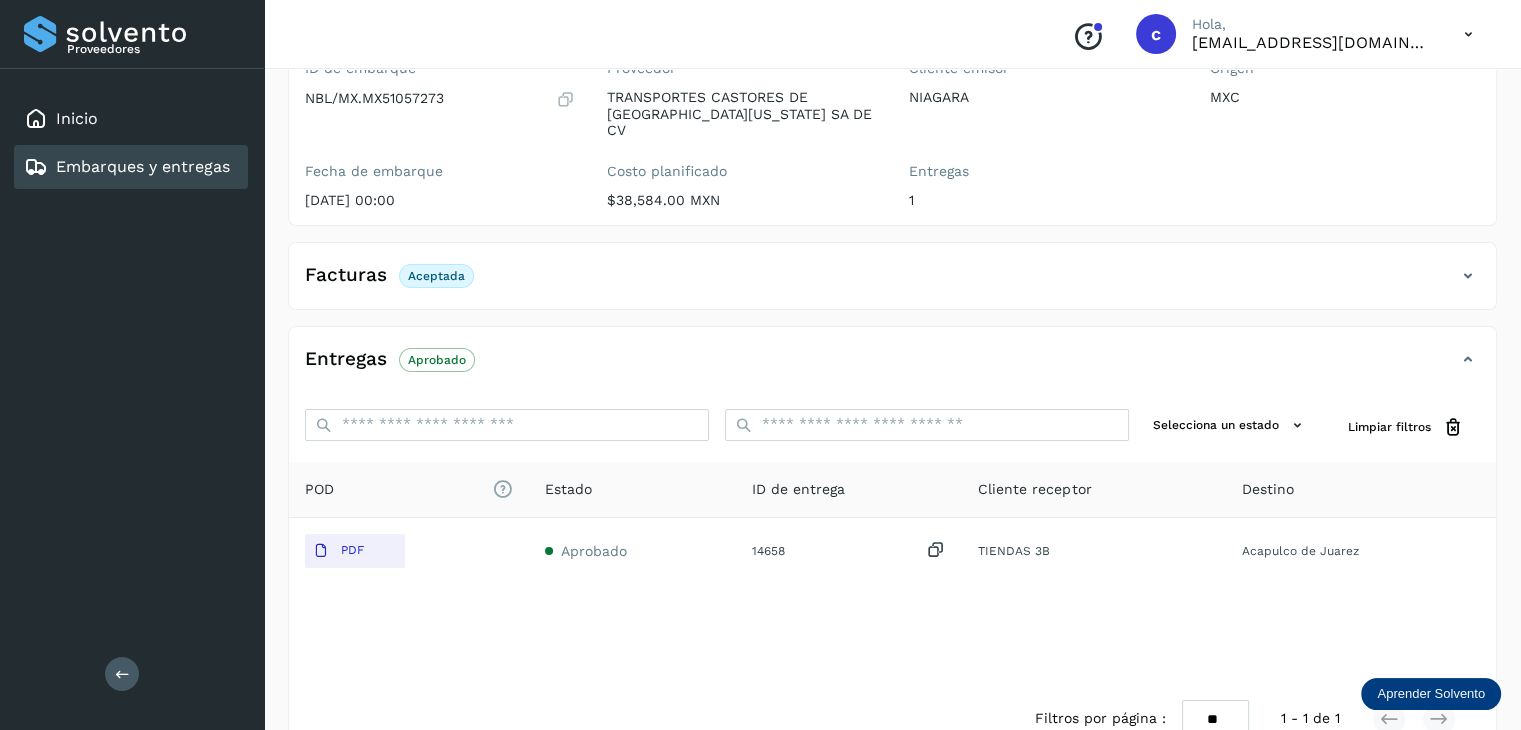 scroll, scrollTop: 200, scrollLeft: 0, axis: vertical 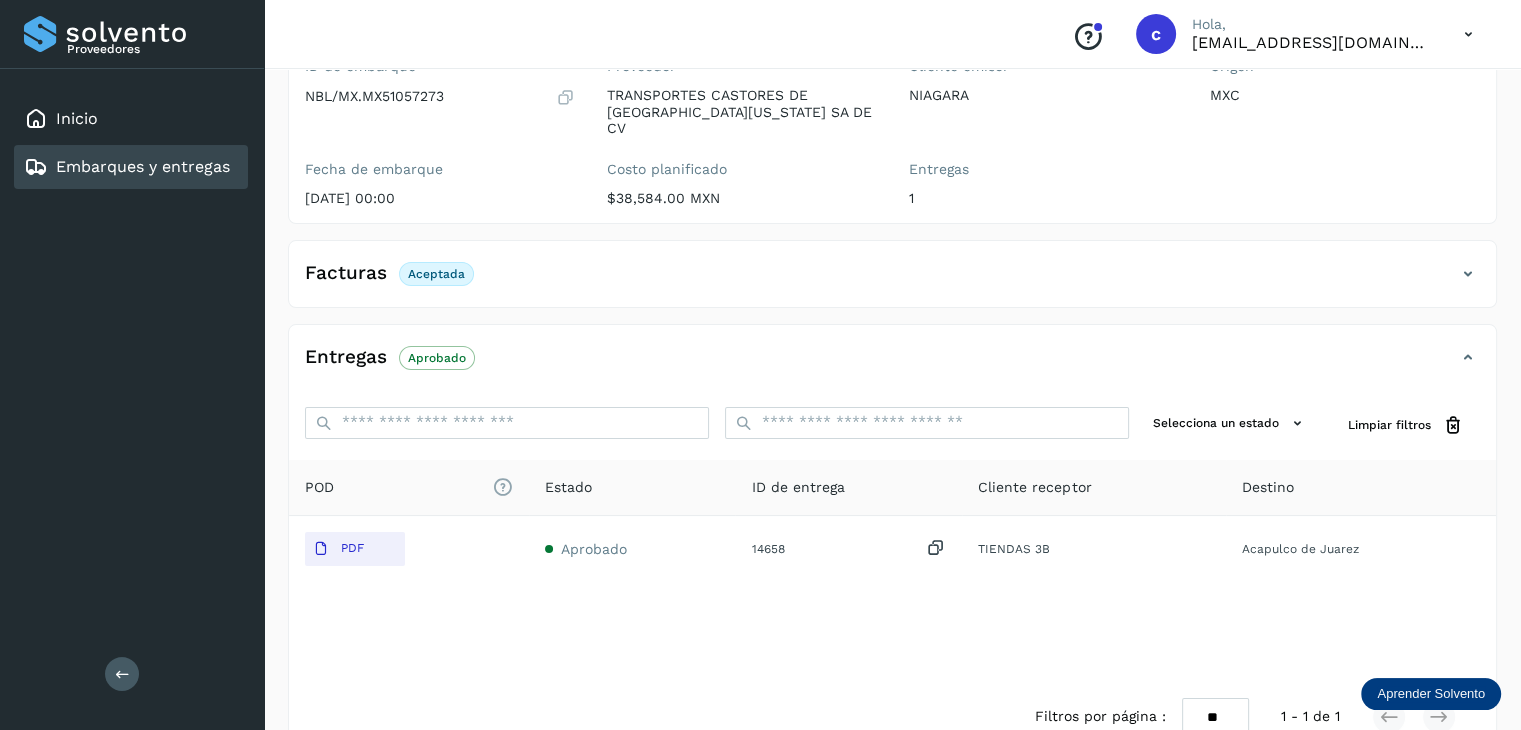 drag, startPoint x: 610, startPoint y: 341, endPoint x: 548, endPoint y: 377, distance: 71.693794 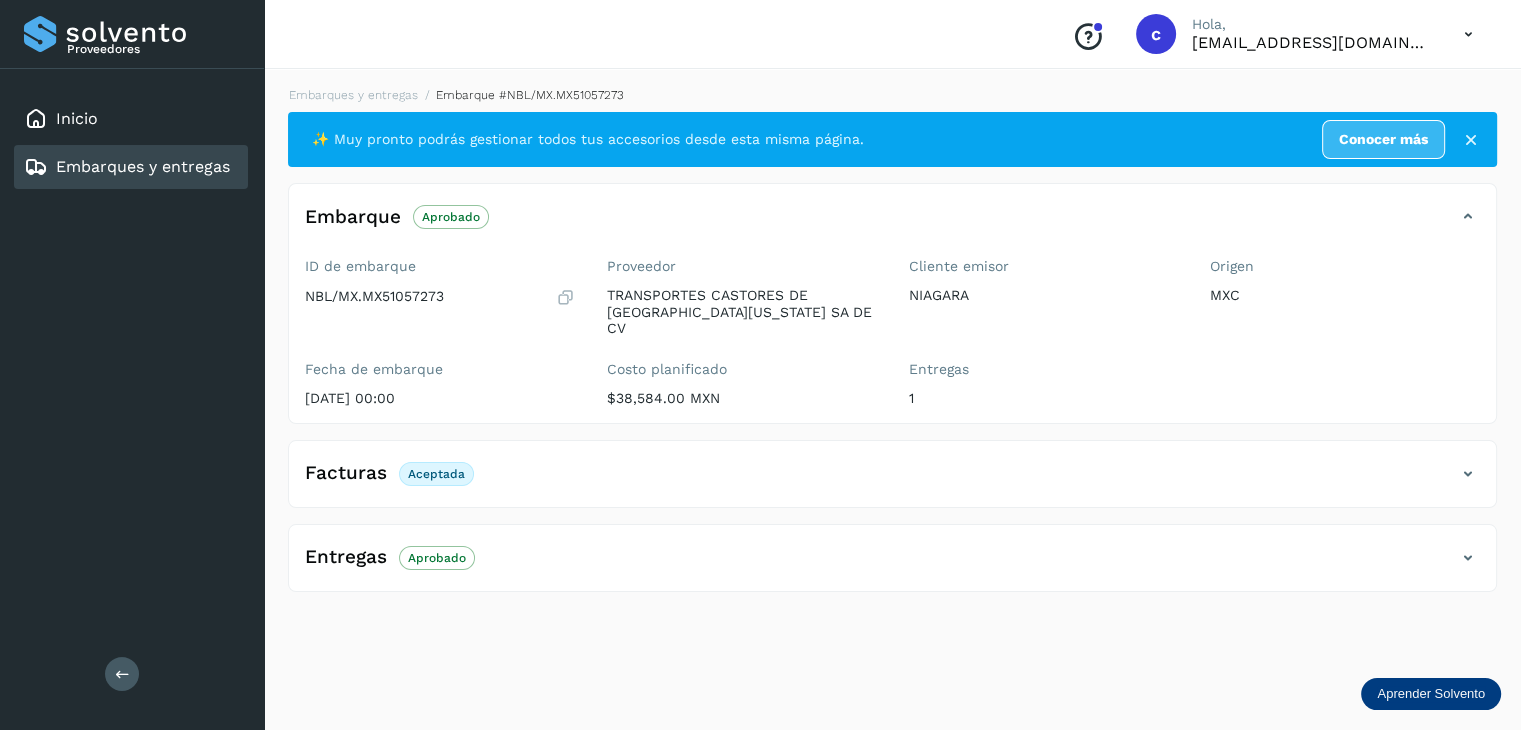 scroll, scrollTop: 0, scrollLeft: 0, axis: both 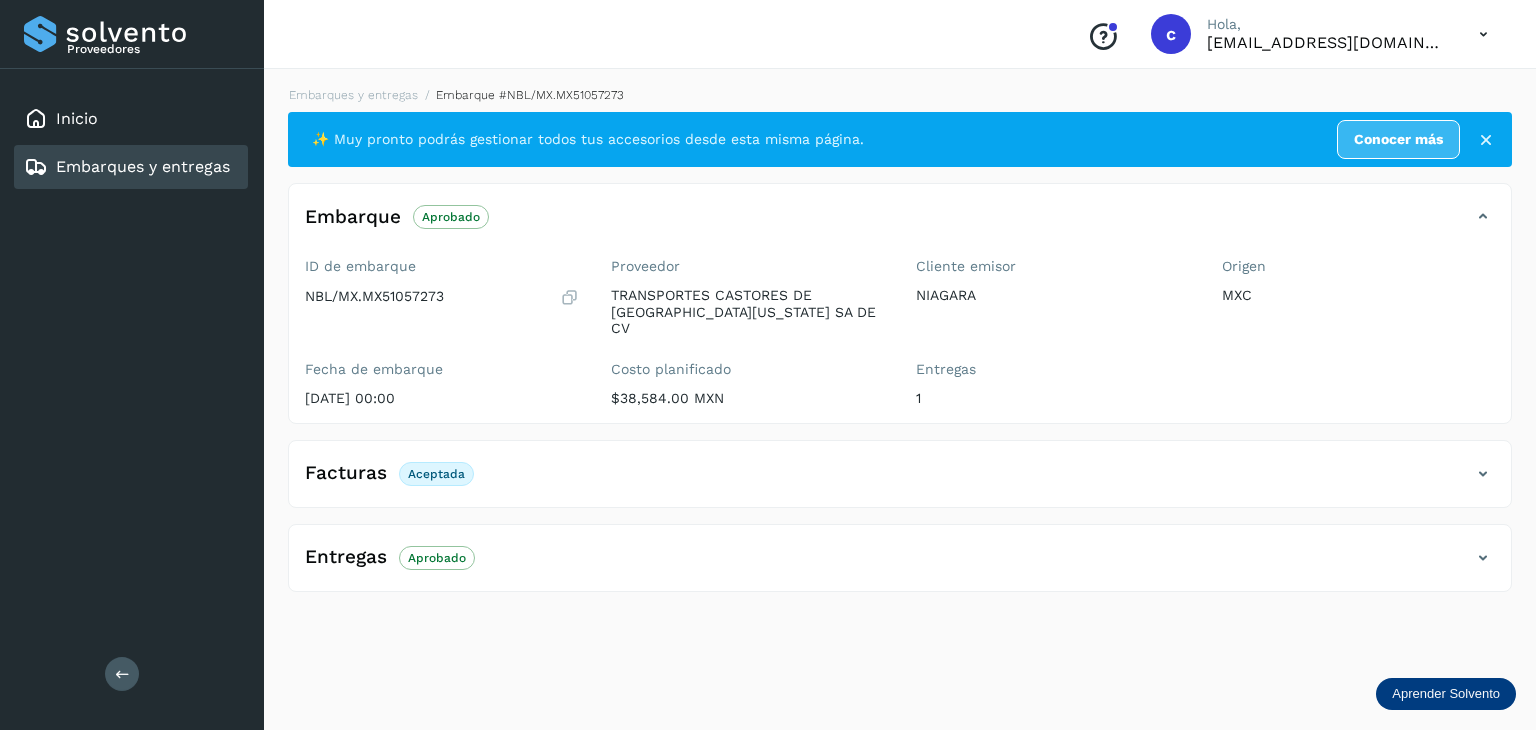 click at bounding box center (1483, 558) 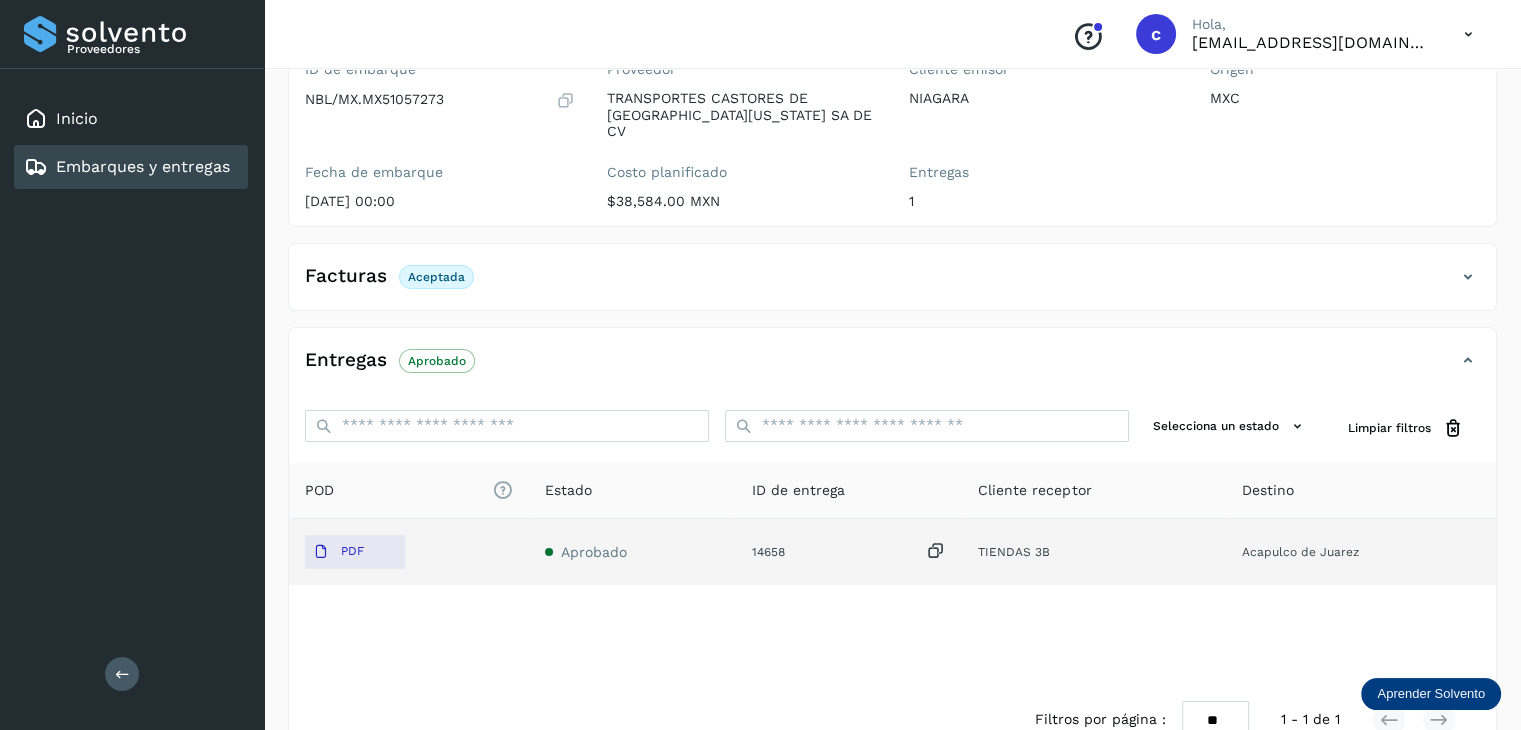 scroll, scrollTop: 200, scrollLeft: 0, axis: vertical 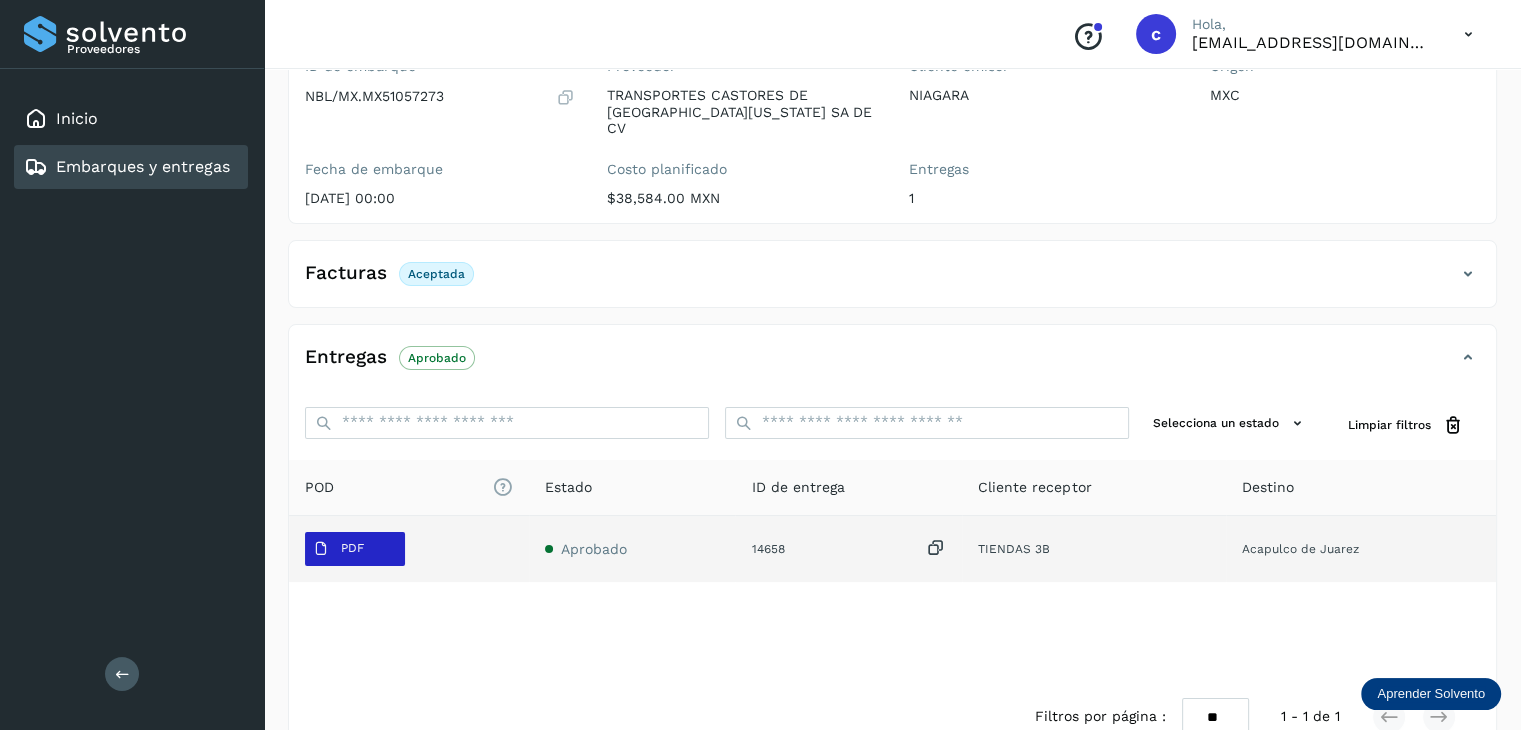 click on "PDF" at bounding box center [352, 548] 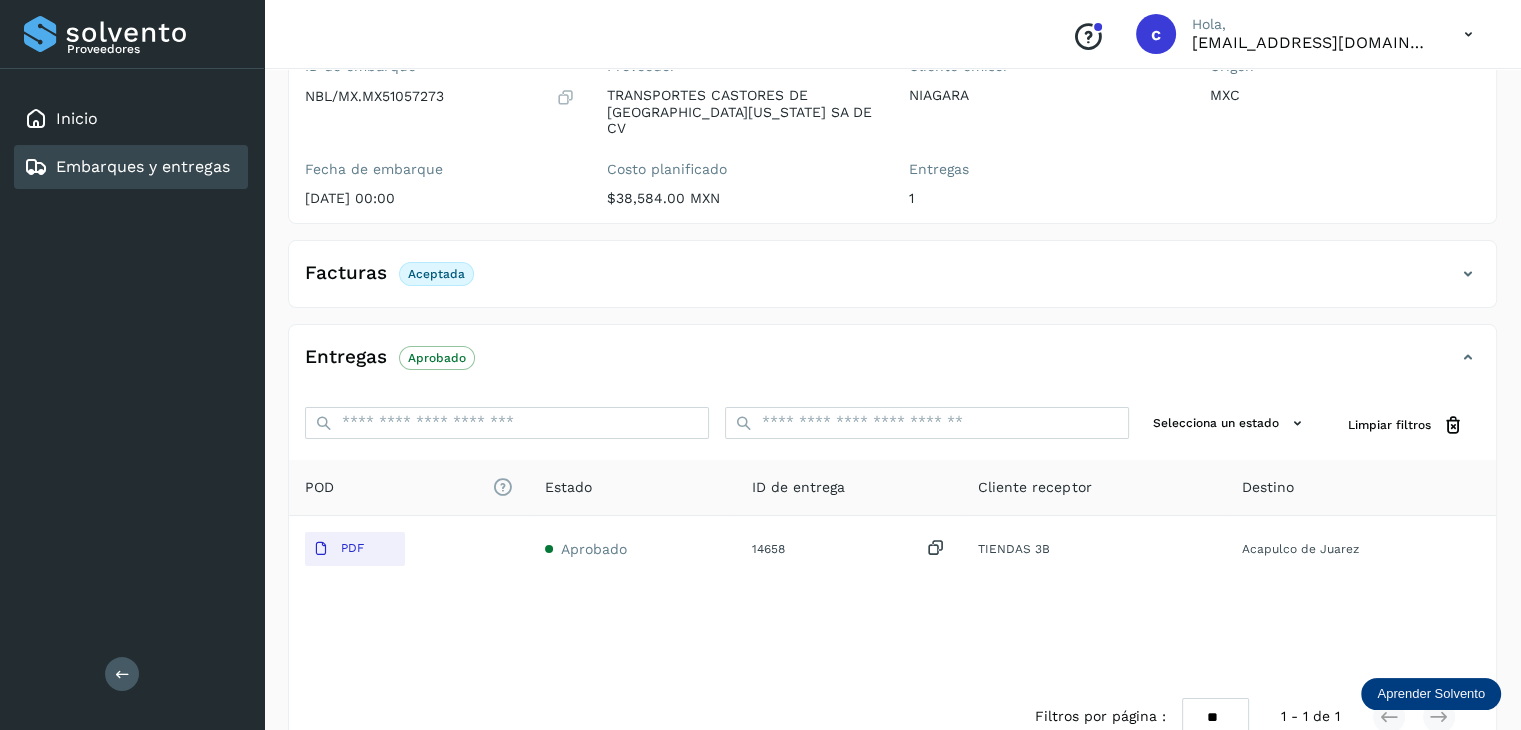 click on "Embarques y entregas" at bounding box center (143, 166) 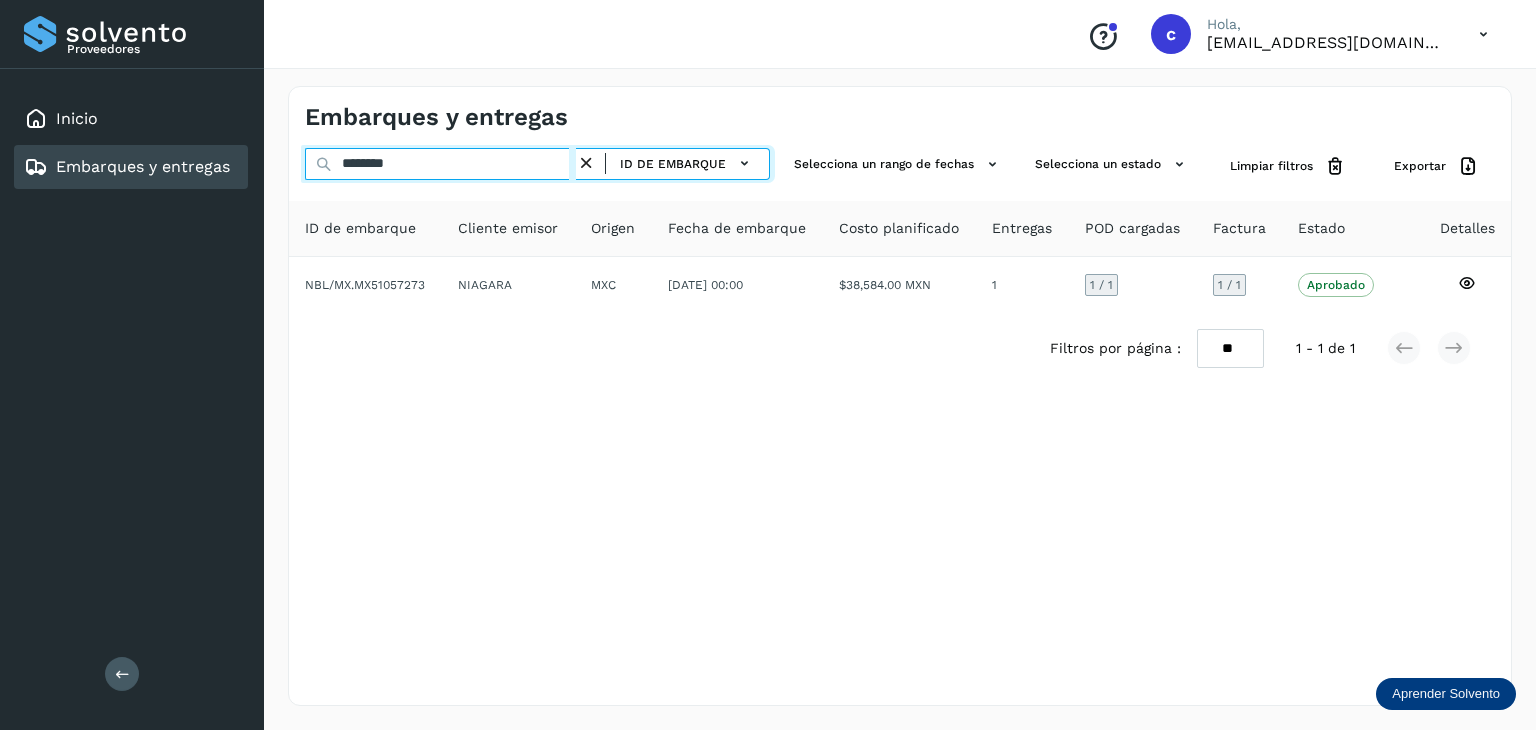 drag, startPoint x: 463, startPoint y: 166, endPoint x: 268, endPoint y: 153, distance: 195.43285 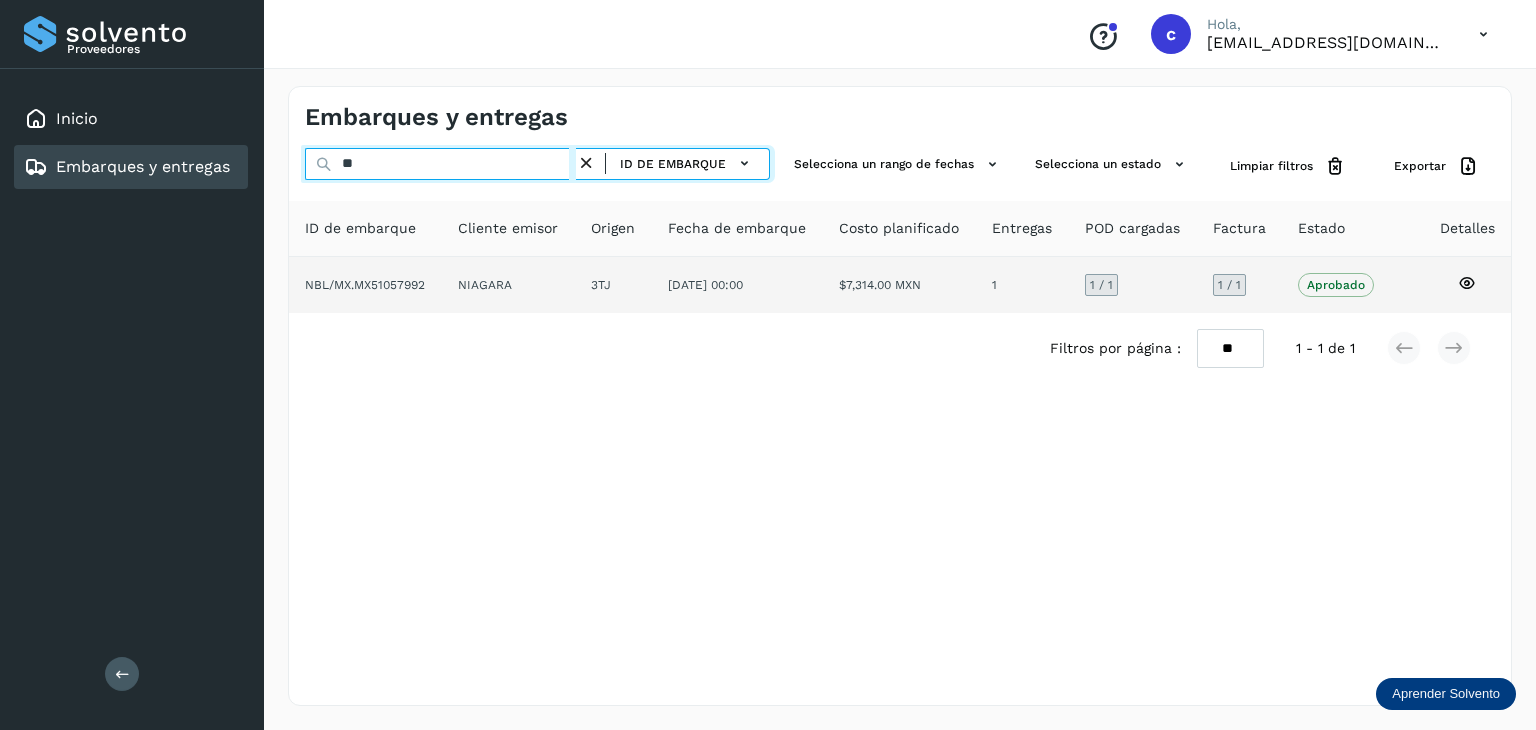 type on "*" 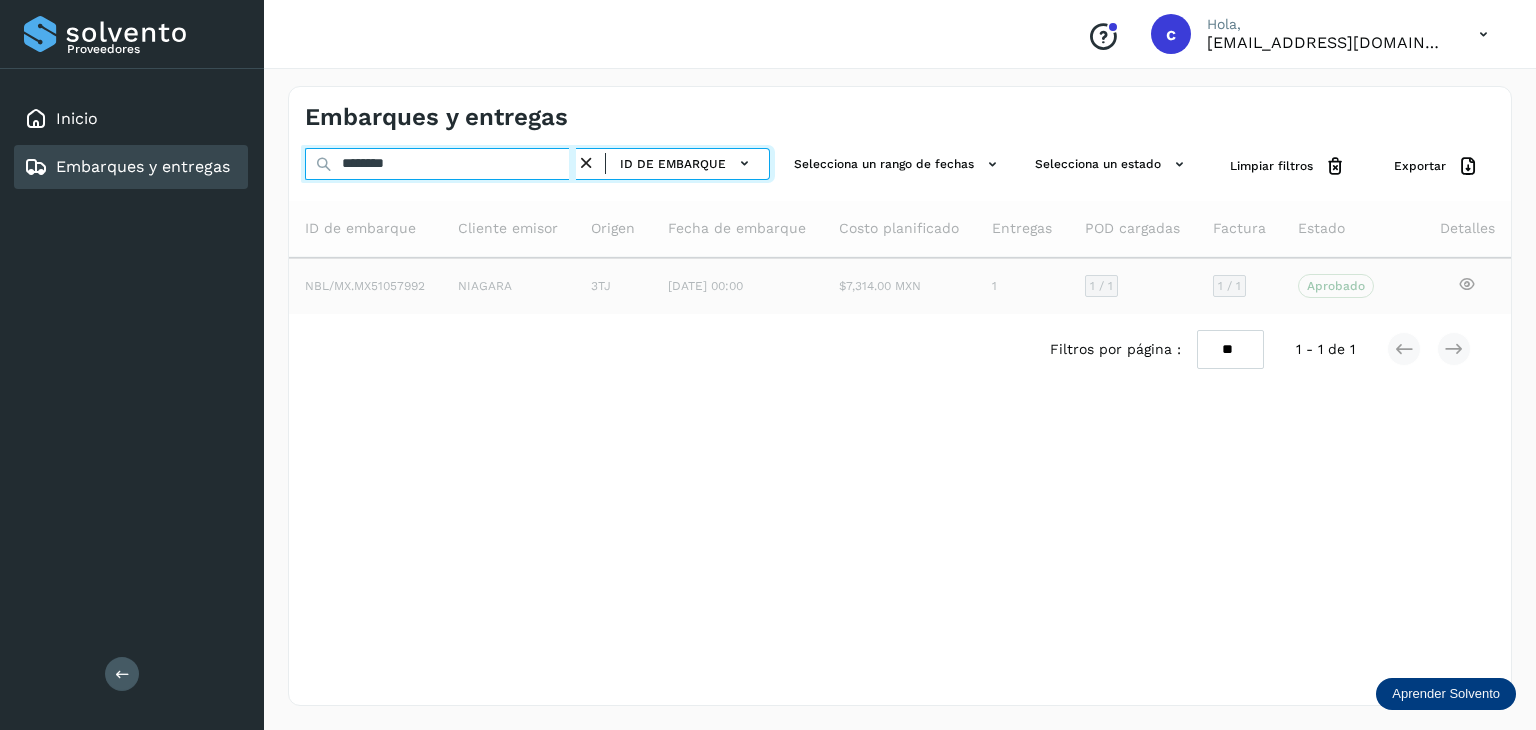 type on "********" 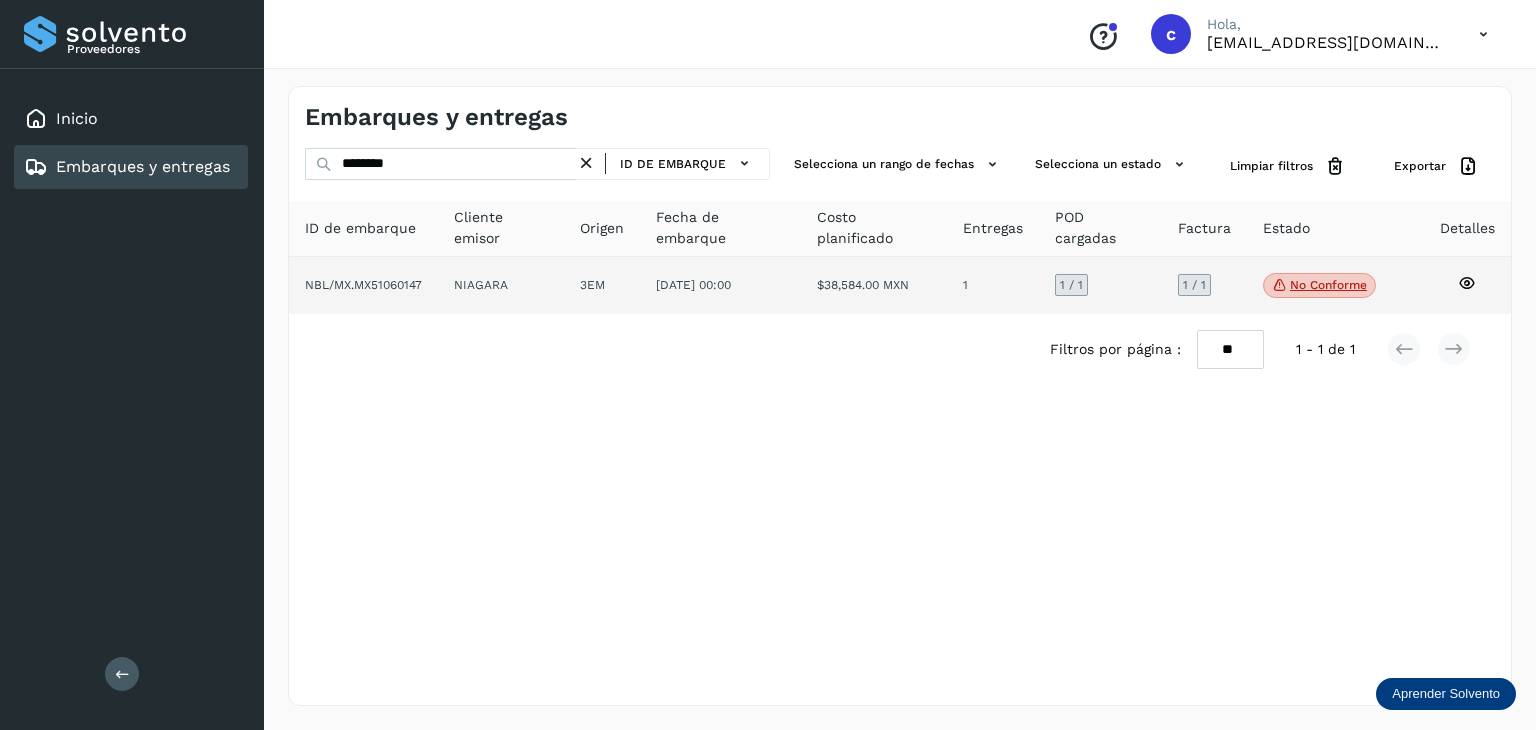 click 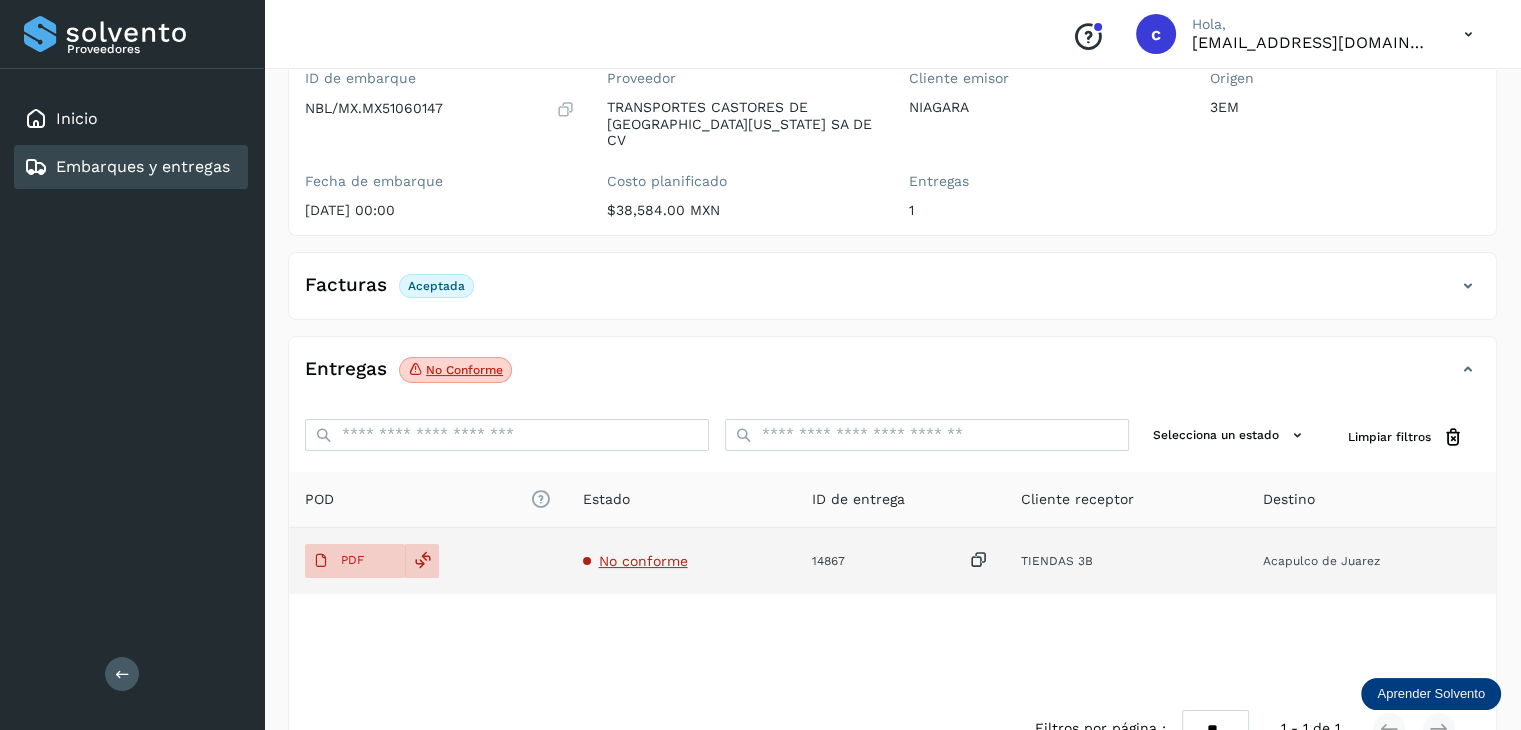 scroll, scrollTop: 200, scrollLeft: 0, axis: vertical 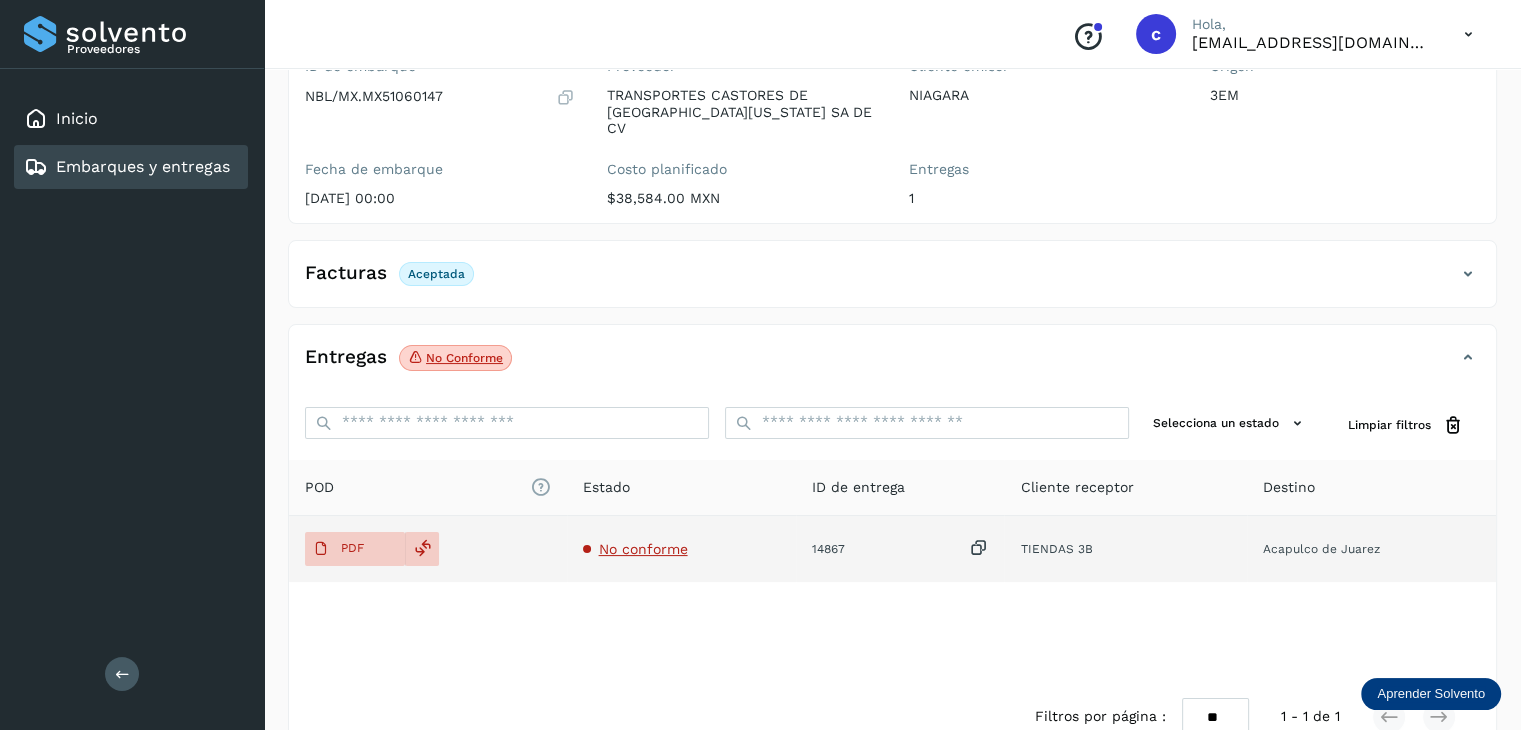 click on "No conforme" at bounding box center [643, 549] 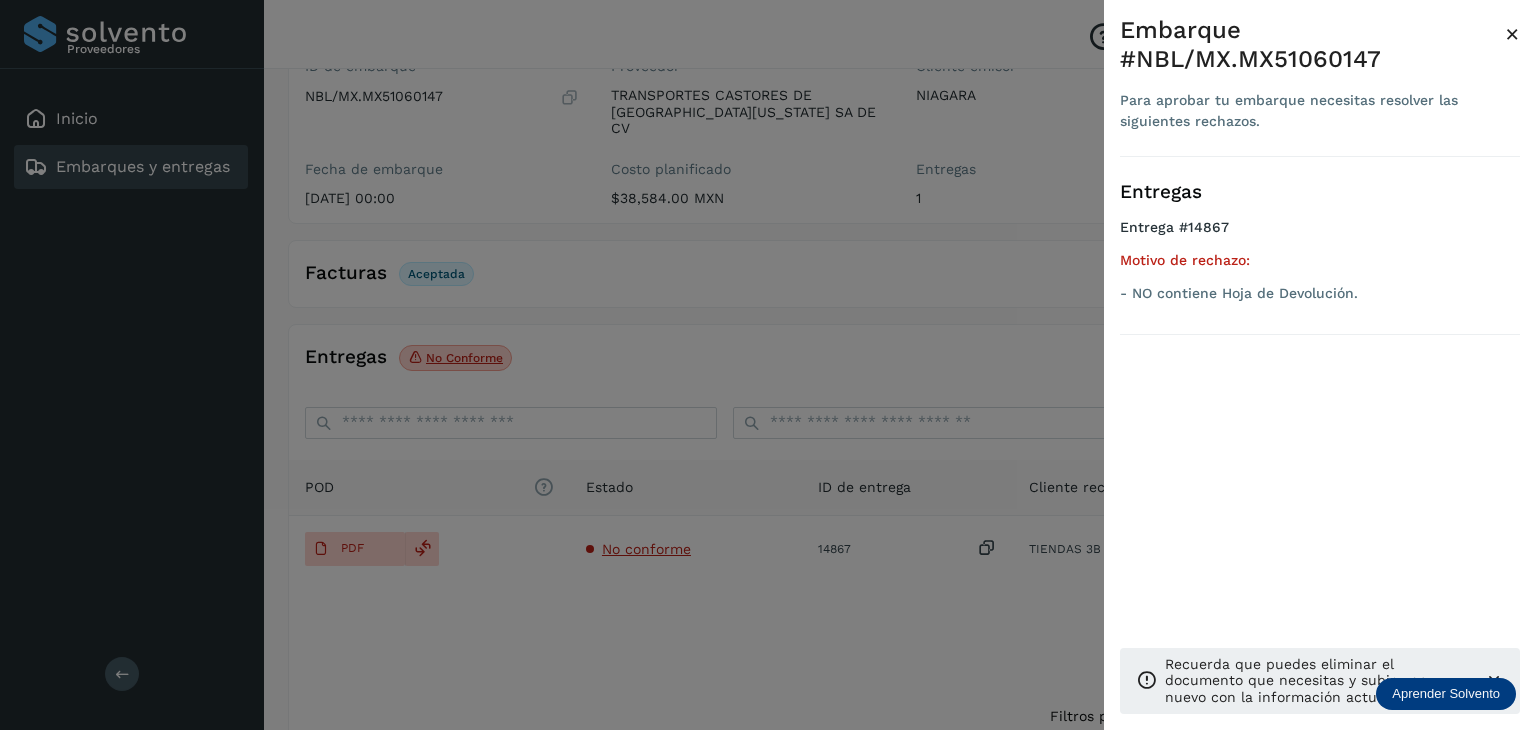 click at bounding box center [768, 365] 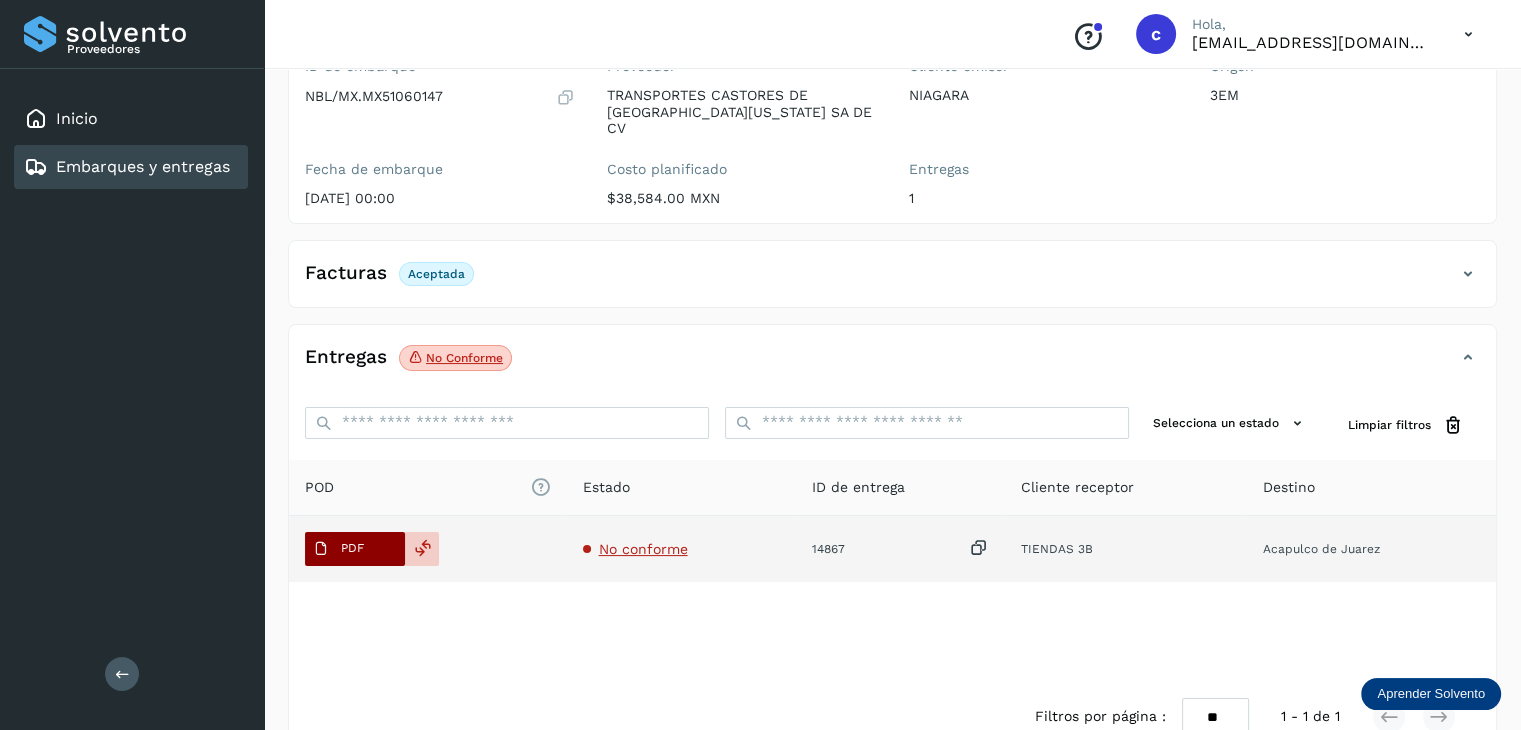click on "PDF" at bounding box center [355, 549] 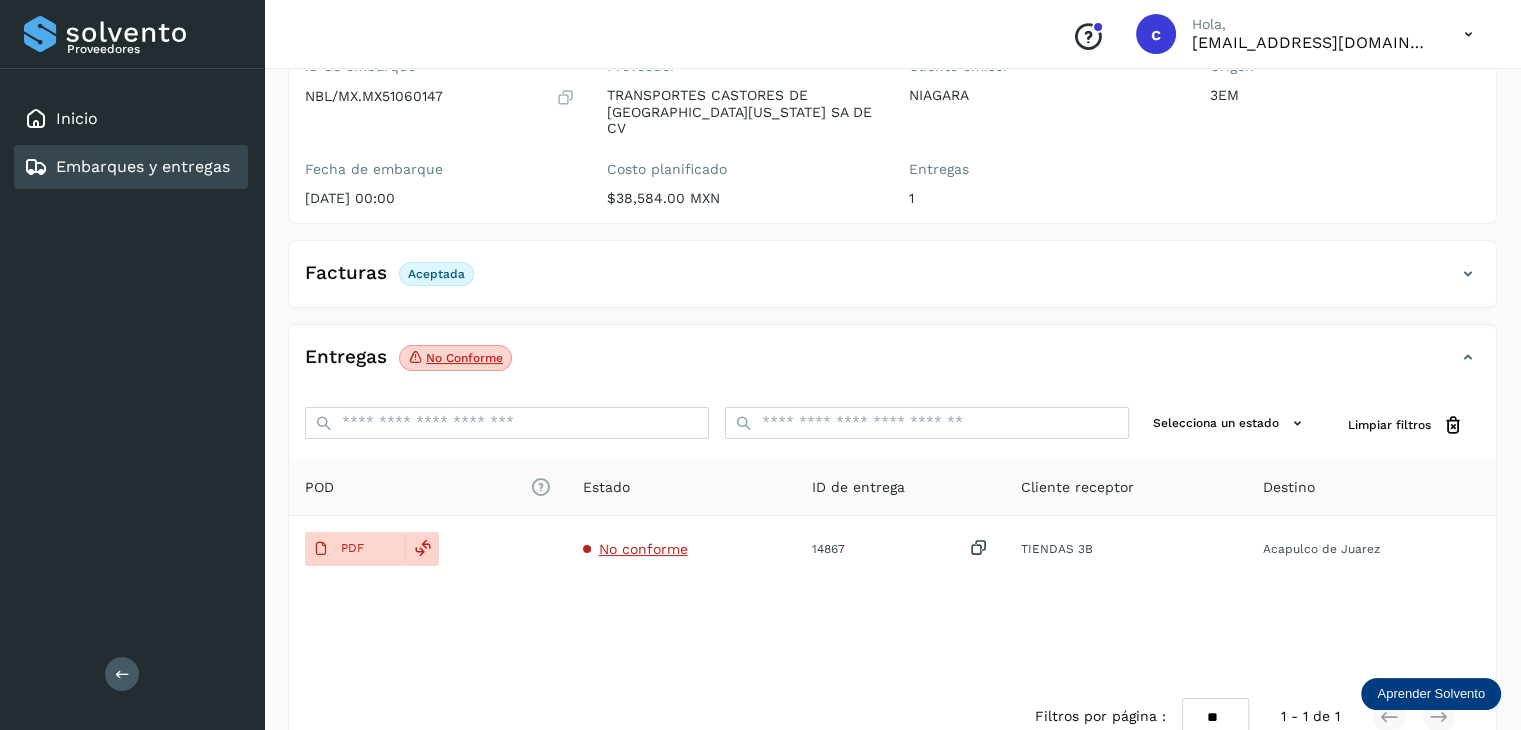 type 